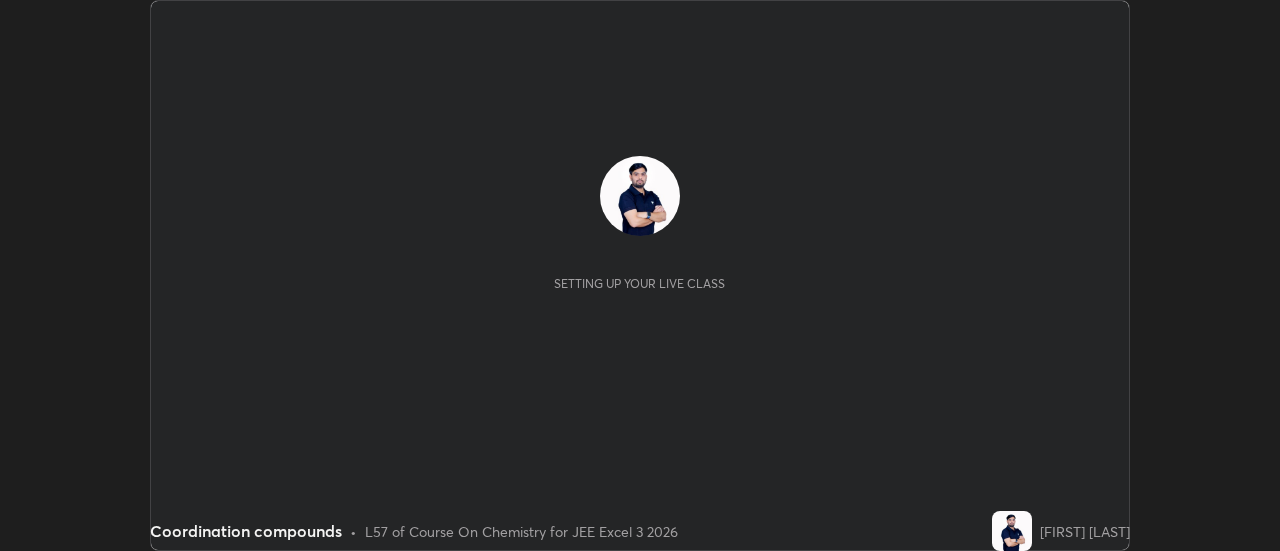 scroll, scrollTop: 0, scrollLeft: 0, axis: both 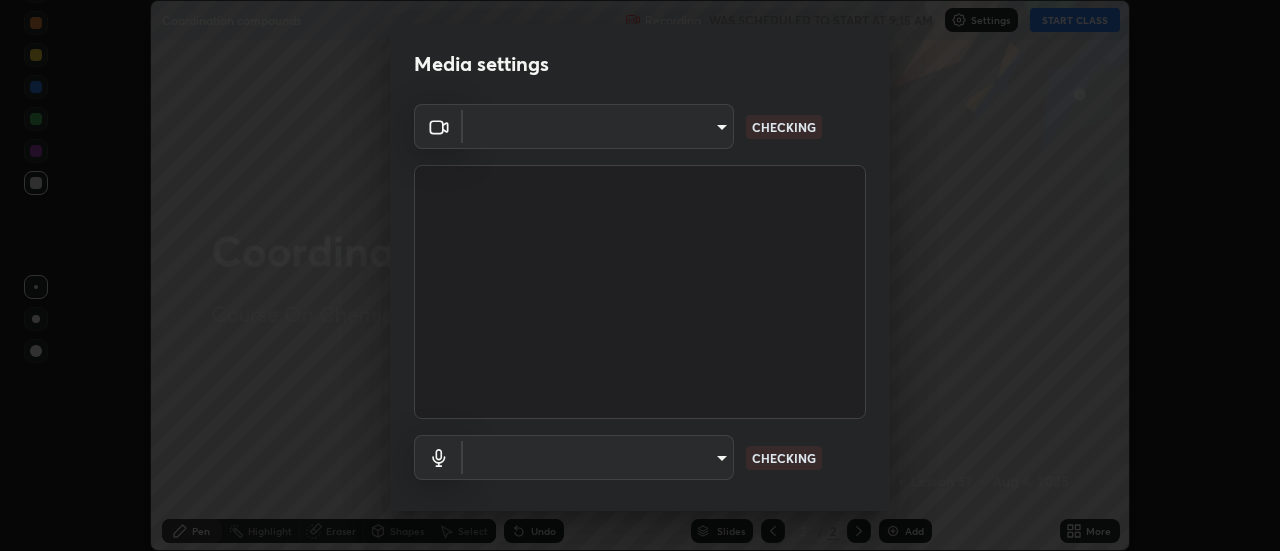 type on "878d15ae16a03c056b6135247b159b708da90e672fb49557e4784a726063f891" 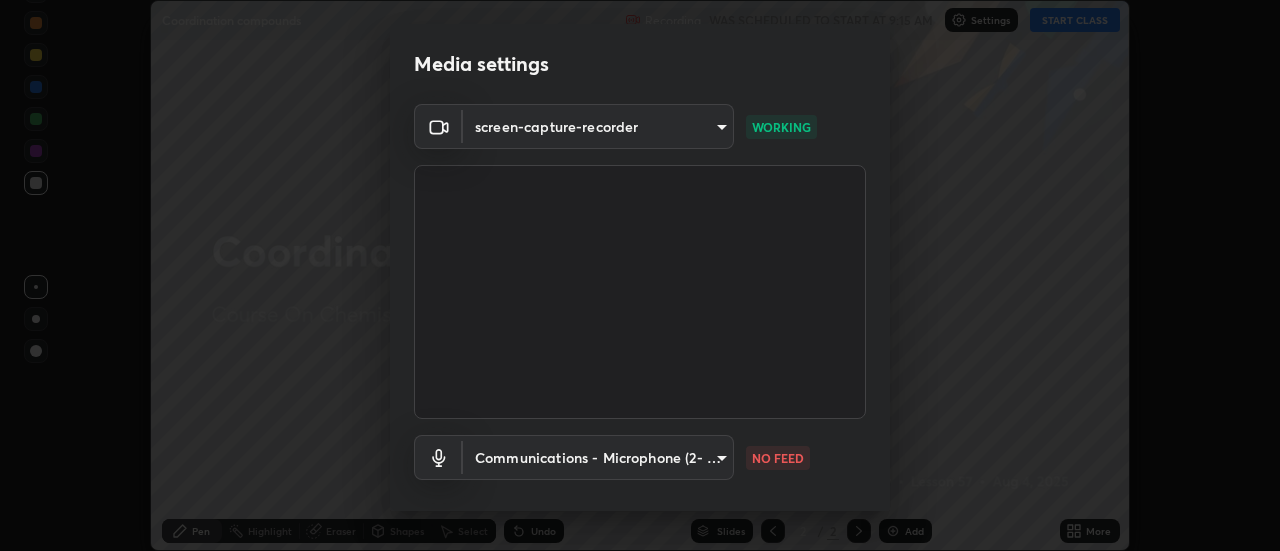 click on "Erase all Coordination compounds Recording WAS SCHEDULED TO START AT  [TIME] Settings START CLASS Setting up your live class Coordination compounds • L57 of Course On Chemistry for JEE Excel 3 2026 [FIRST] [LAST] Pen Highlight Eraser Shapes Select Undo Slides 2 / 2 Add More No doubts shared Encourage your learners to ask a doubt for better clarity Report an issue Reason for reporting Buffering Chat not working Audio - Video sync issue Educator video quality low ​ Attach an image Report Media settings screen-capture-recorder 878d15ae16a03c056b6135247b159b708da90e672fb49557e4784a726063f891 WORKING Communications - Microphone (2- USB PnP Sound Device) communications NO FEED 1 / 5 Next" at bounding box center [640, 275] 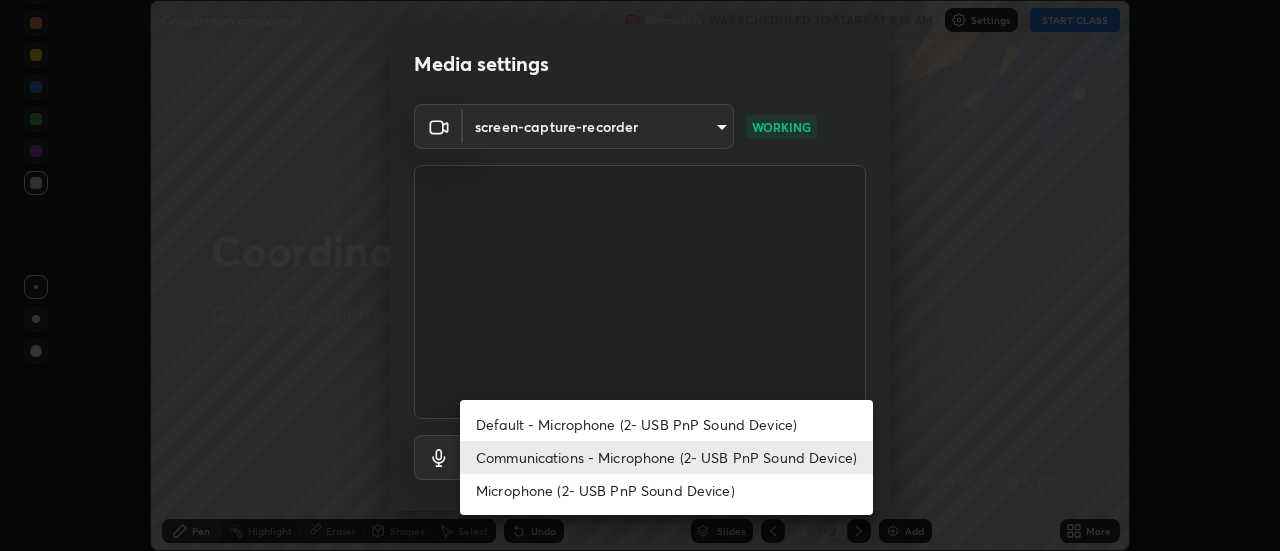 click on "Default - Microphone (2- USB PnP Sound Device)" at bounding box center [666, 424] 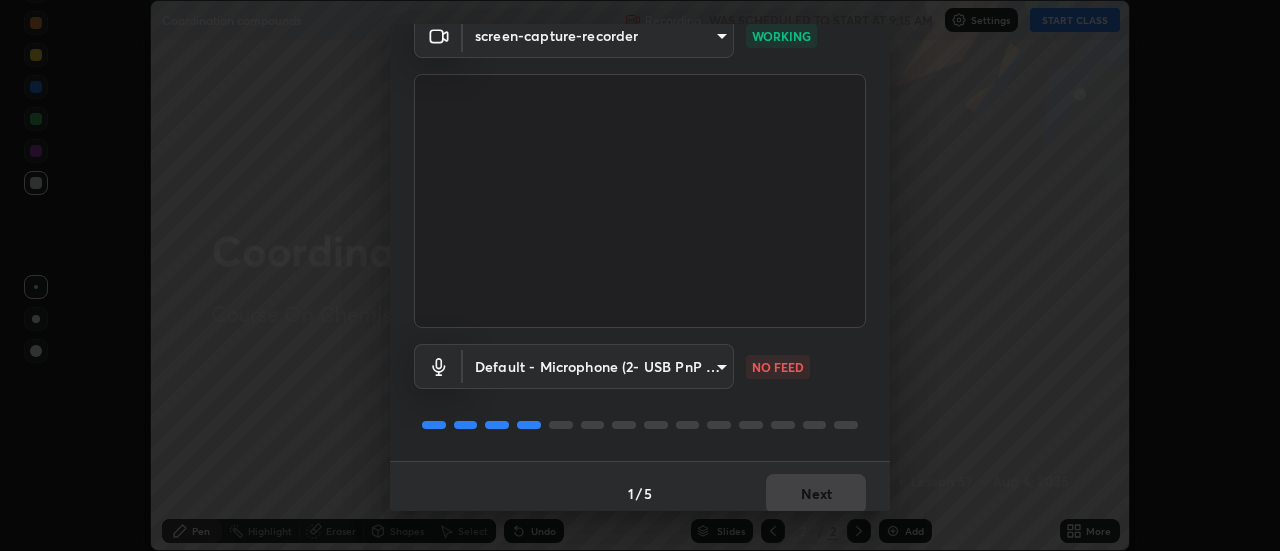 scroll, scrollTop: 105, scrollLeft: 0, axis: vertical 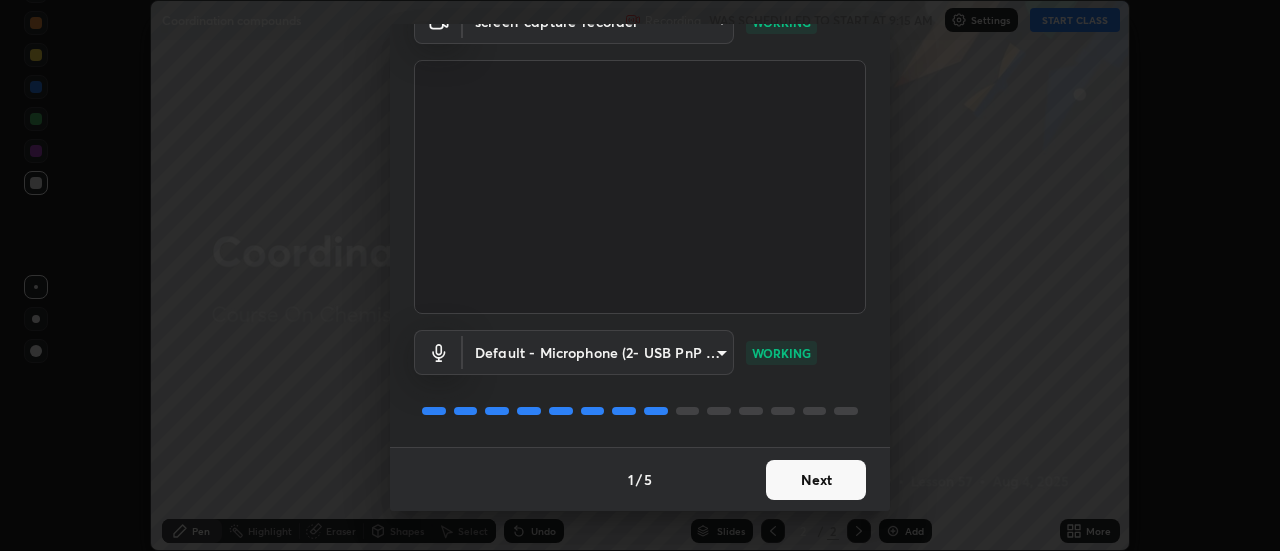 click on "Next" at bounding box center (816, 480) 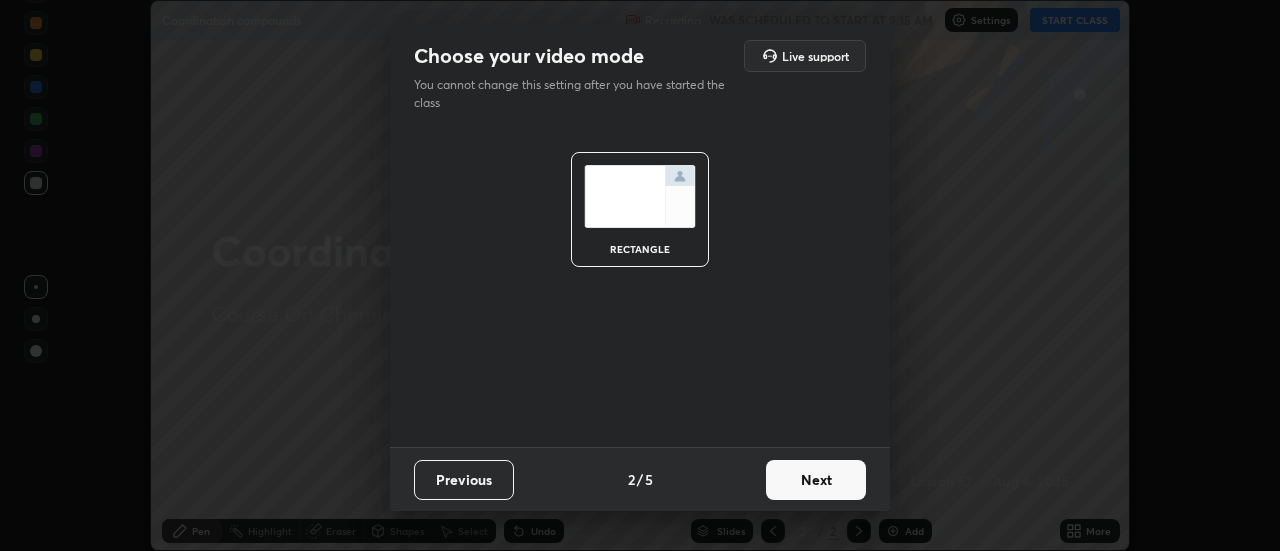 click on "Next" at bounding box center (816, 480) 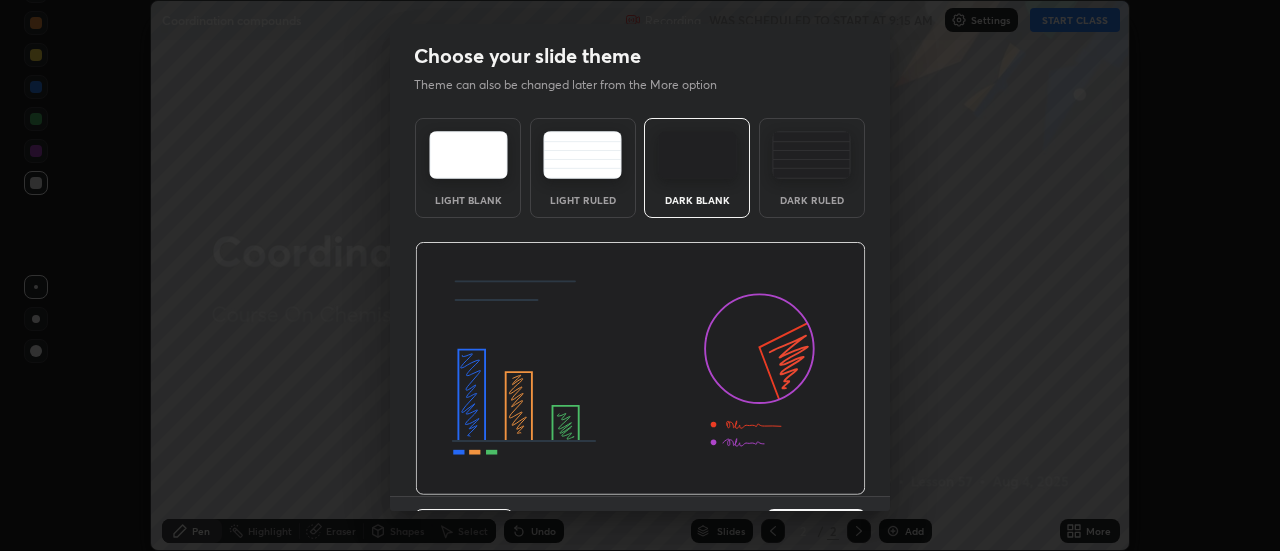 scroll, scrollTop: 49, scrollLeft: 0, axis: vertical 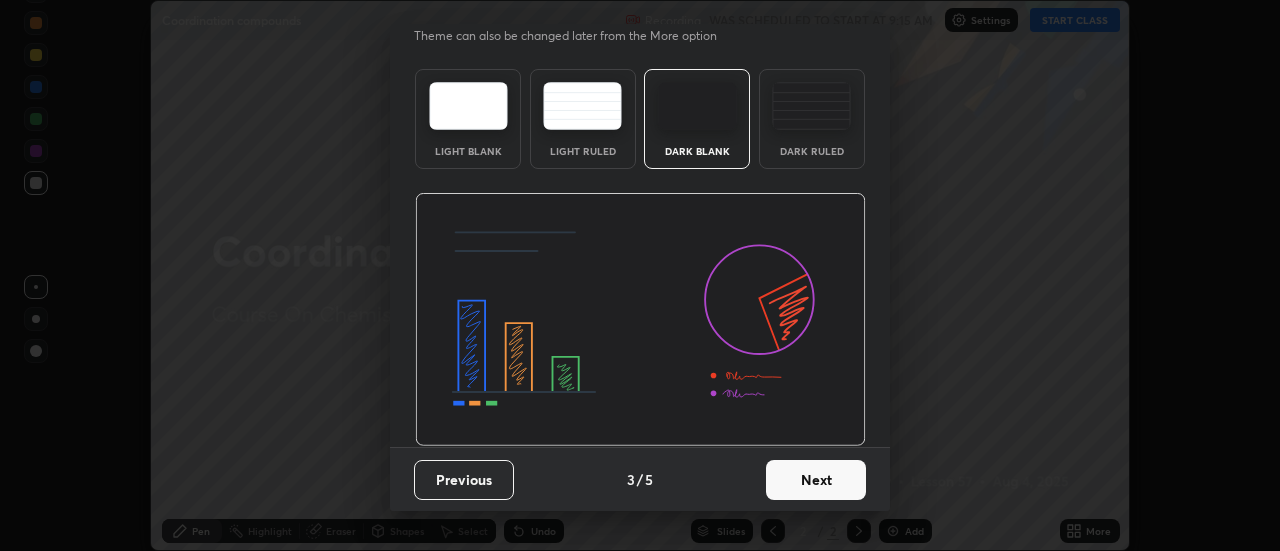 click on "Next" at bounding box center [816, 480] 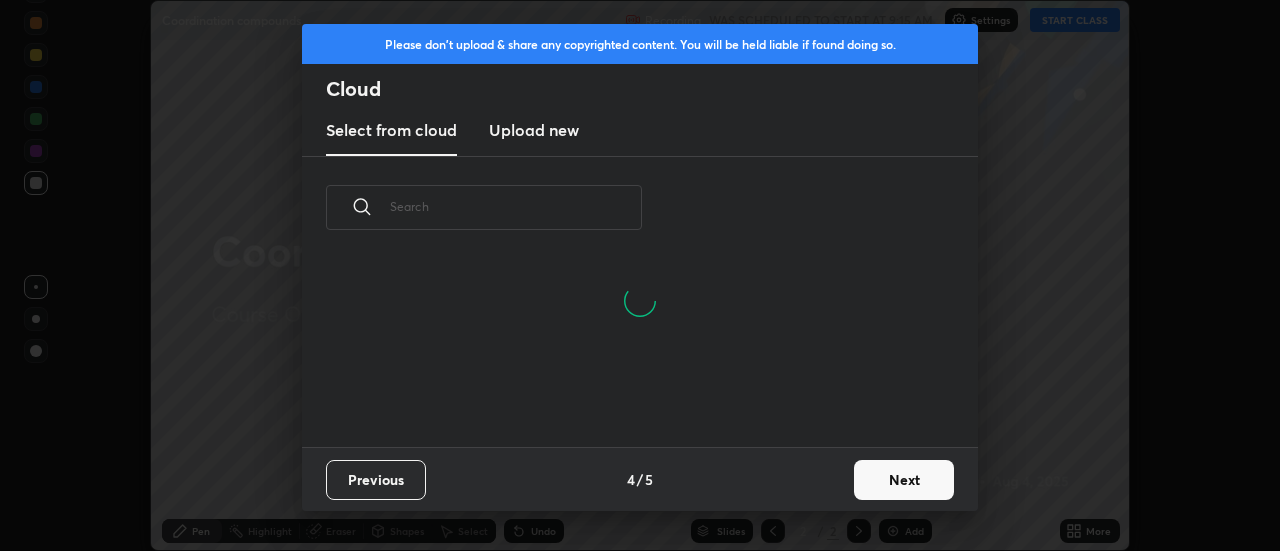 click on "Next" at bounding box center [904, 480] 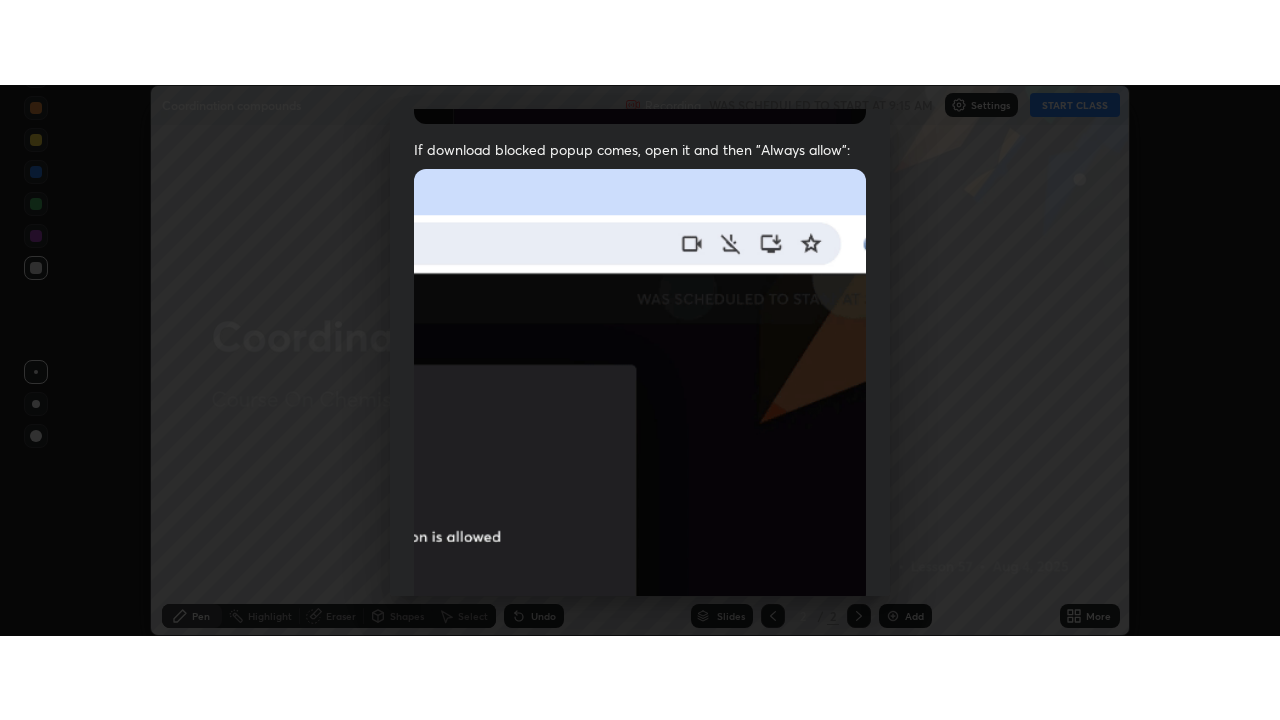 scroll, scrollTop: 513, scrollLeft: 0, axis: vertical 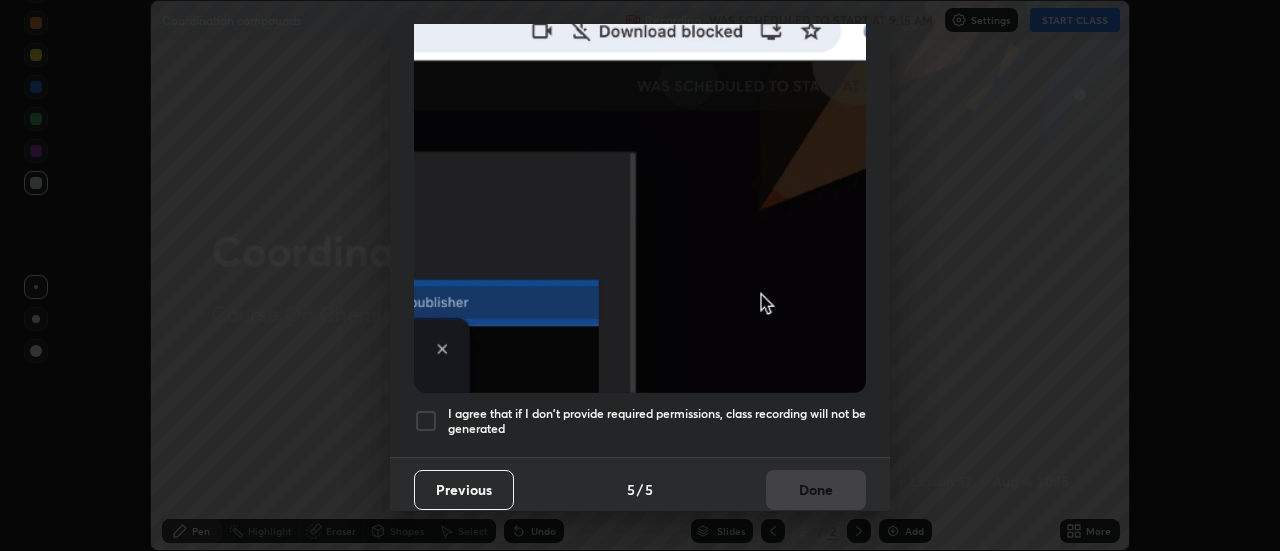 click at bounding box center [426, 421] 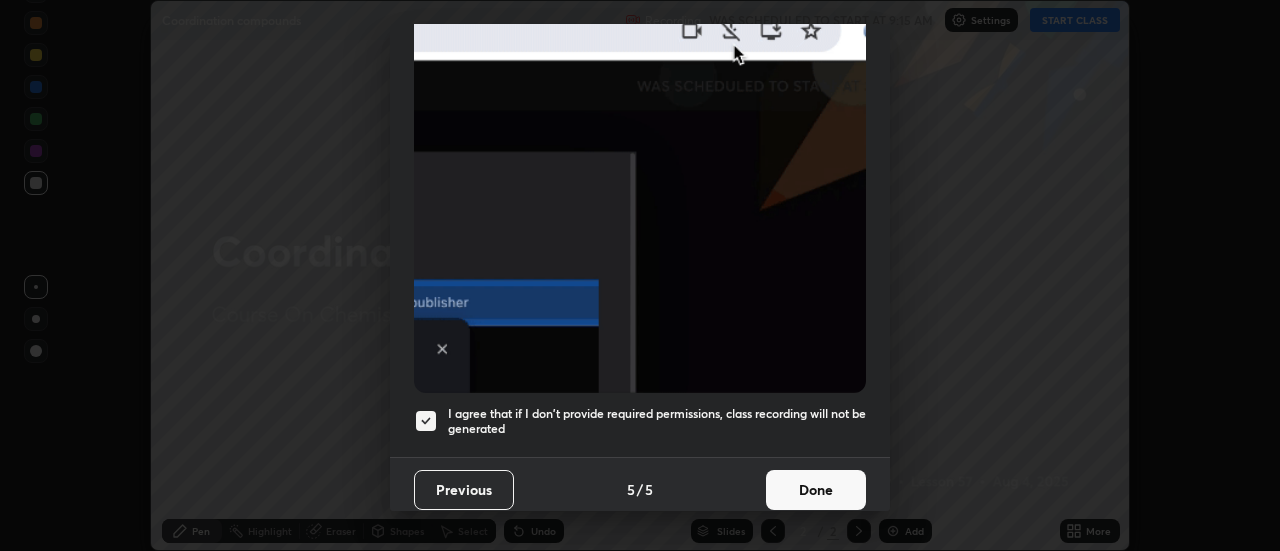 click on "Done" at bounding box center (816, 490) 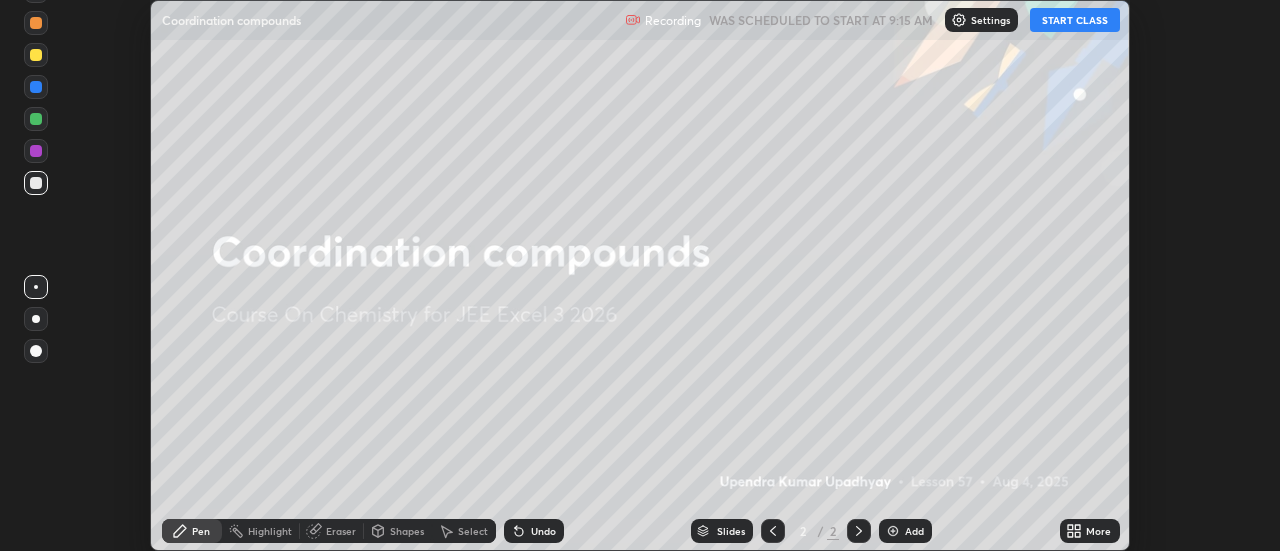 click on "START CLASS" at bounding box center [1075, 20] 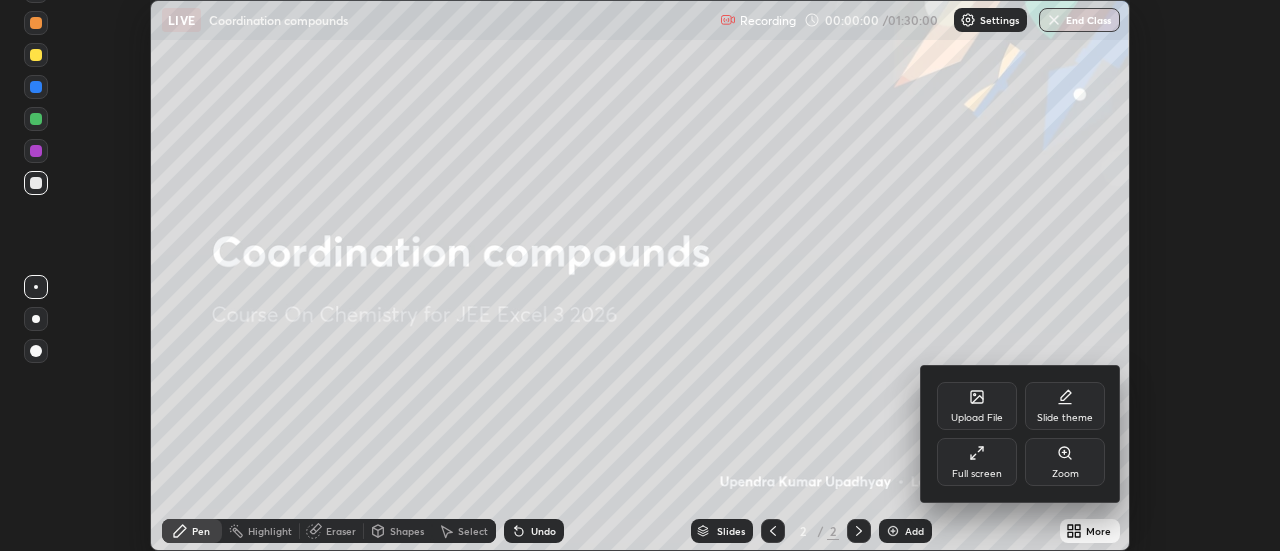 click on "Full screen" at bounding box center [977, 474] 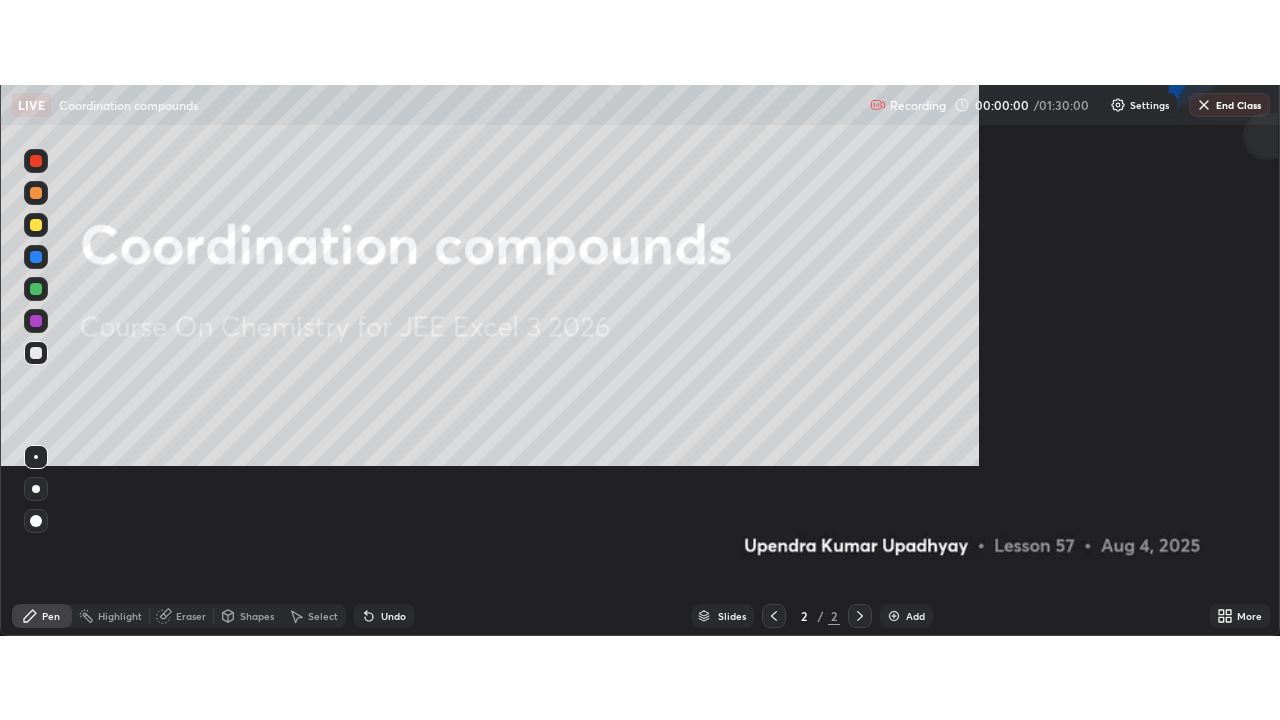 scroll, scrollTop: 99280, scrollLeft: 98720, axis: both 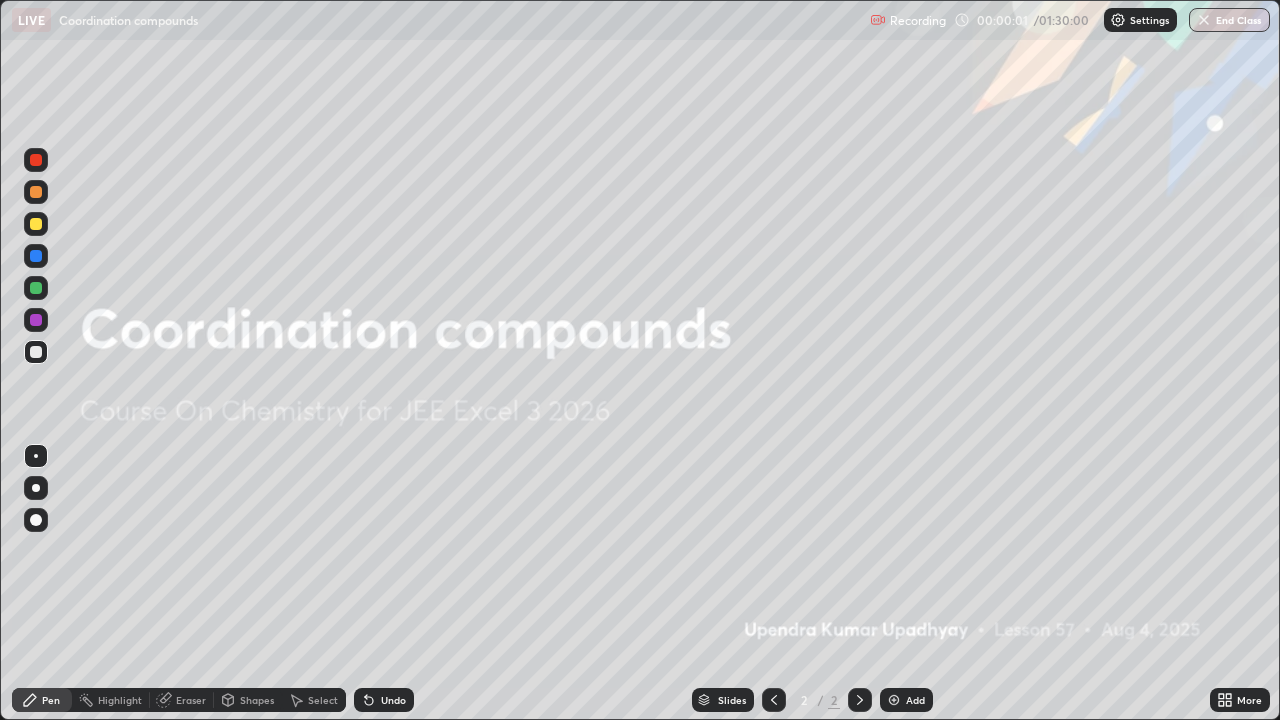 click at bounding box center (894, 700) 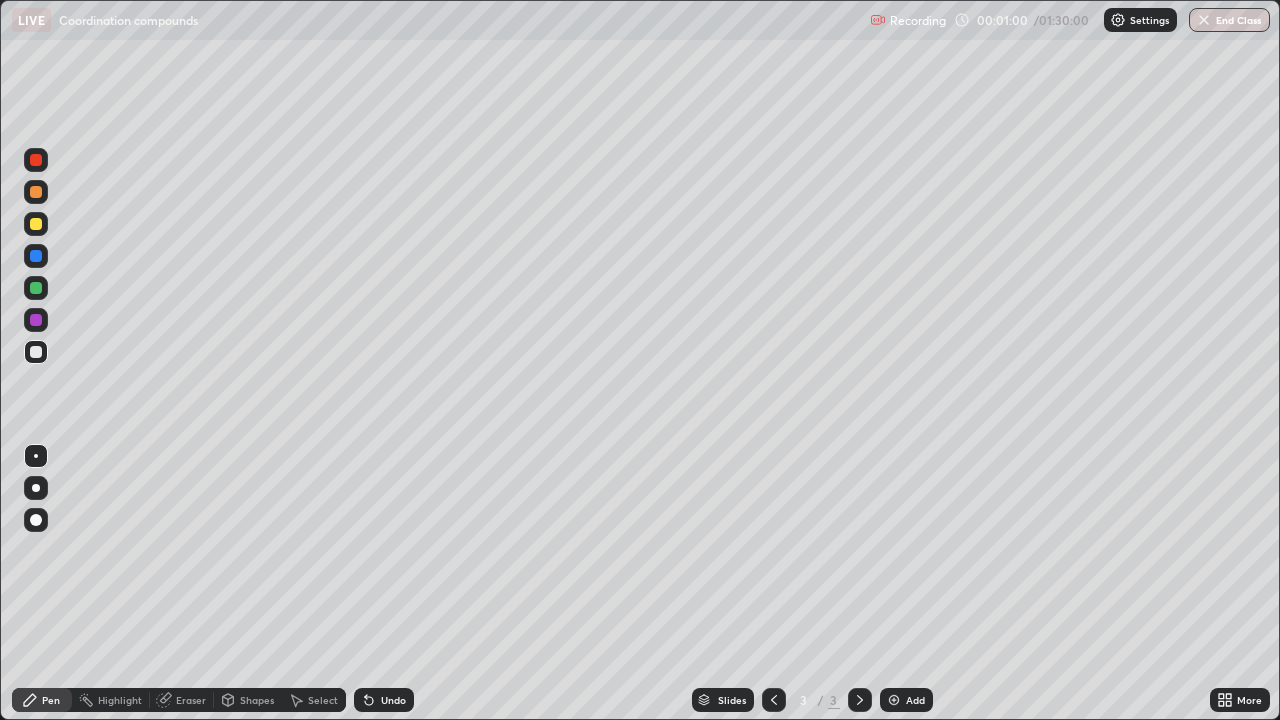 click at bounding box center [36, 224] 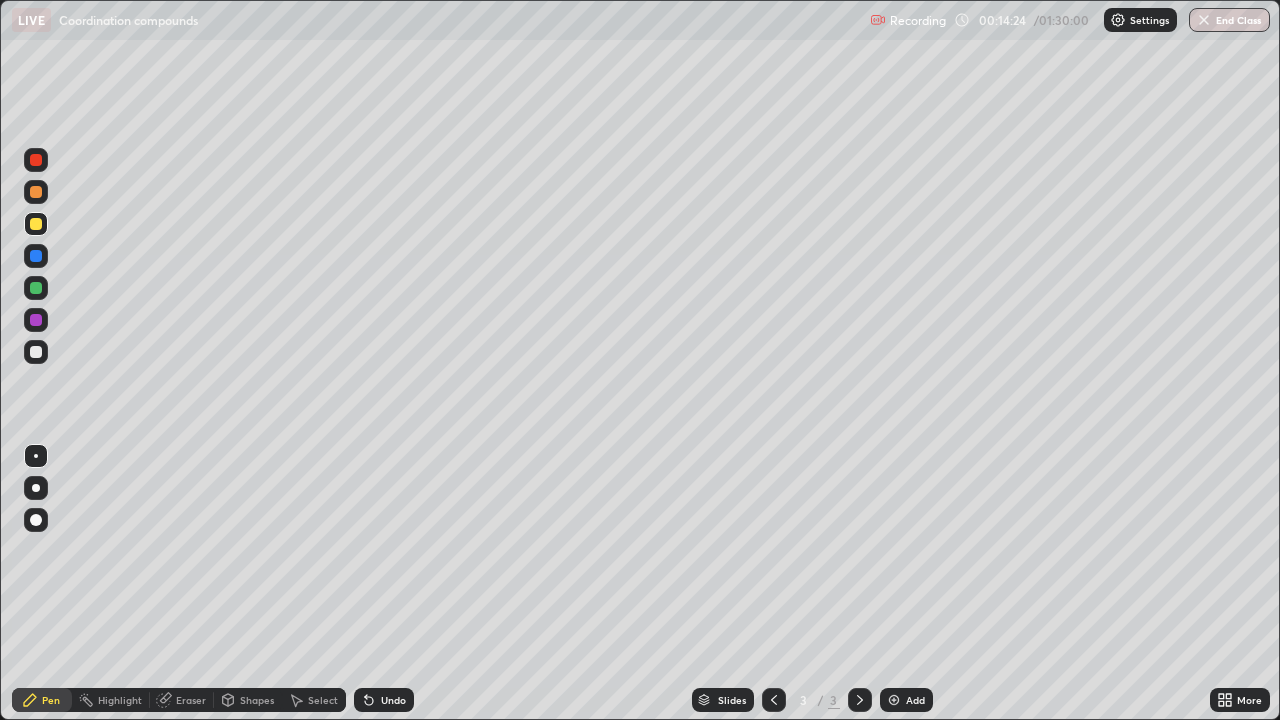 click at bounding box center (36, 288) 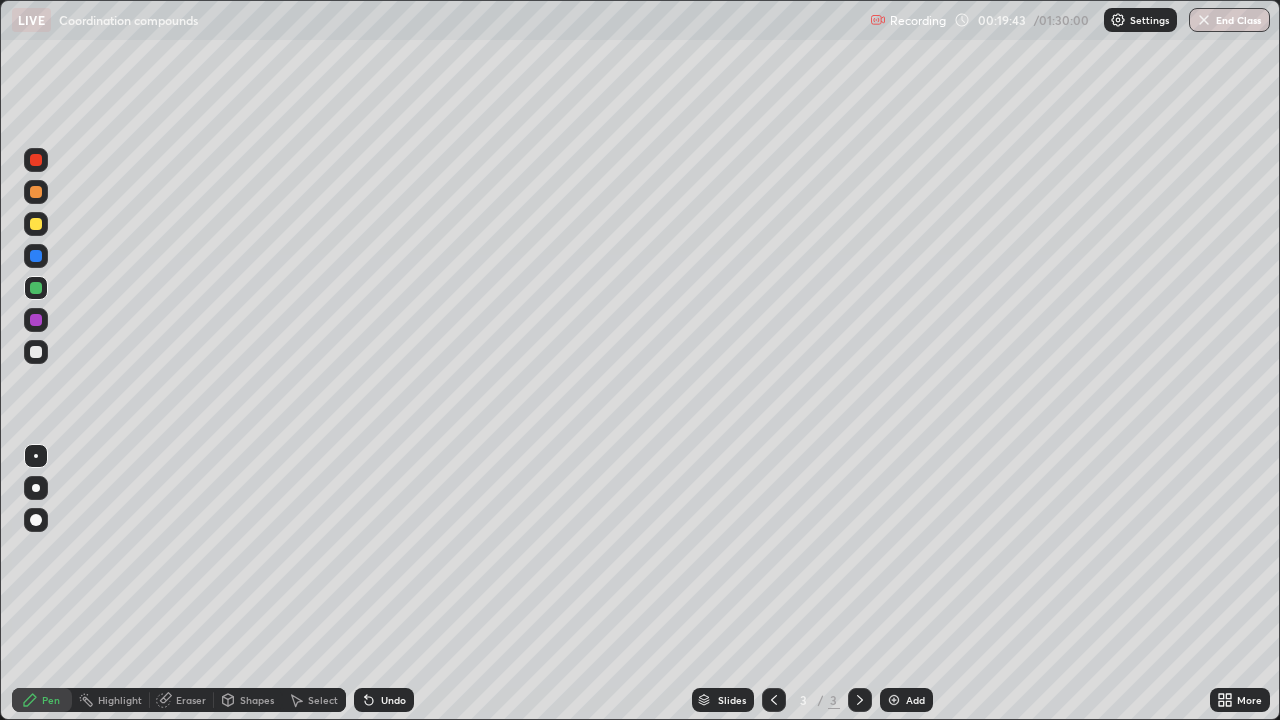 click on "Add" at bounding box center [915, 700] 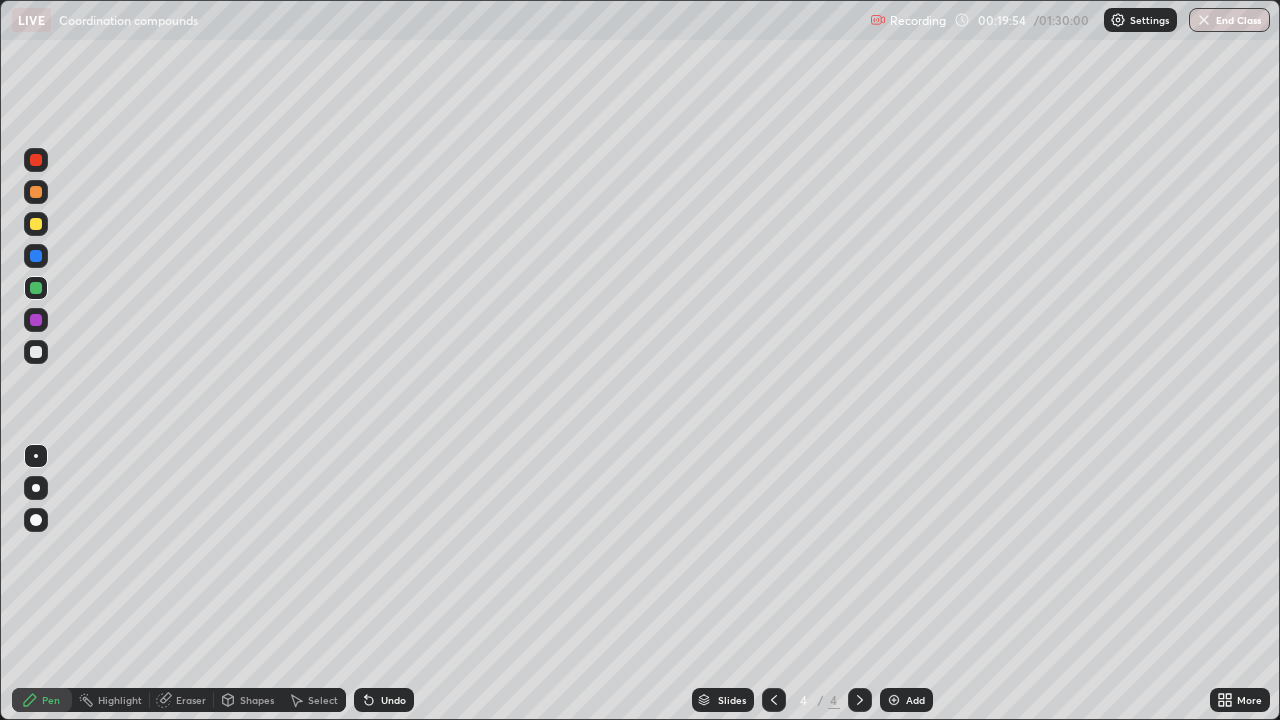 click on "Undo" at bounding box center [393, 700] 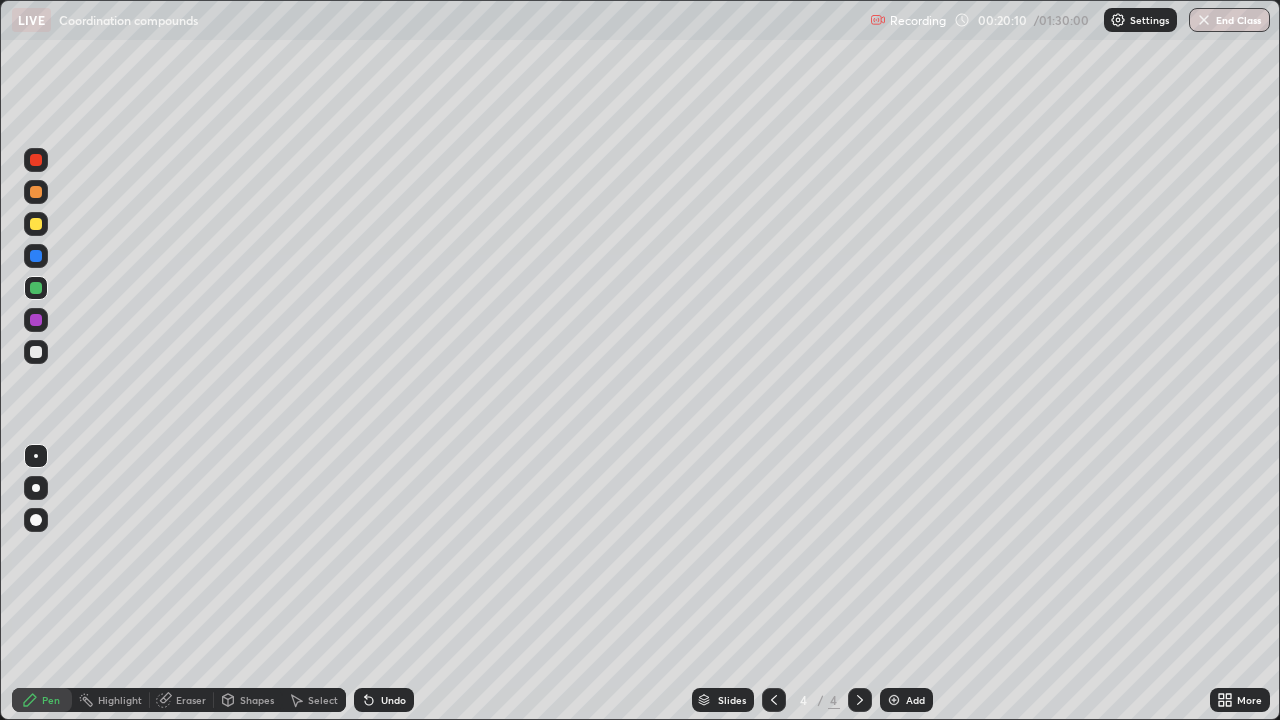 click at bounding box center [36, 320] 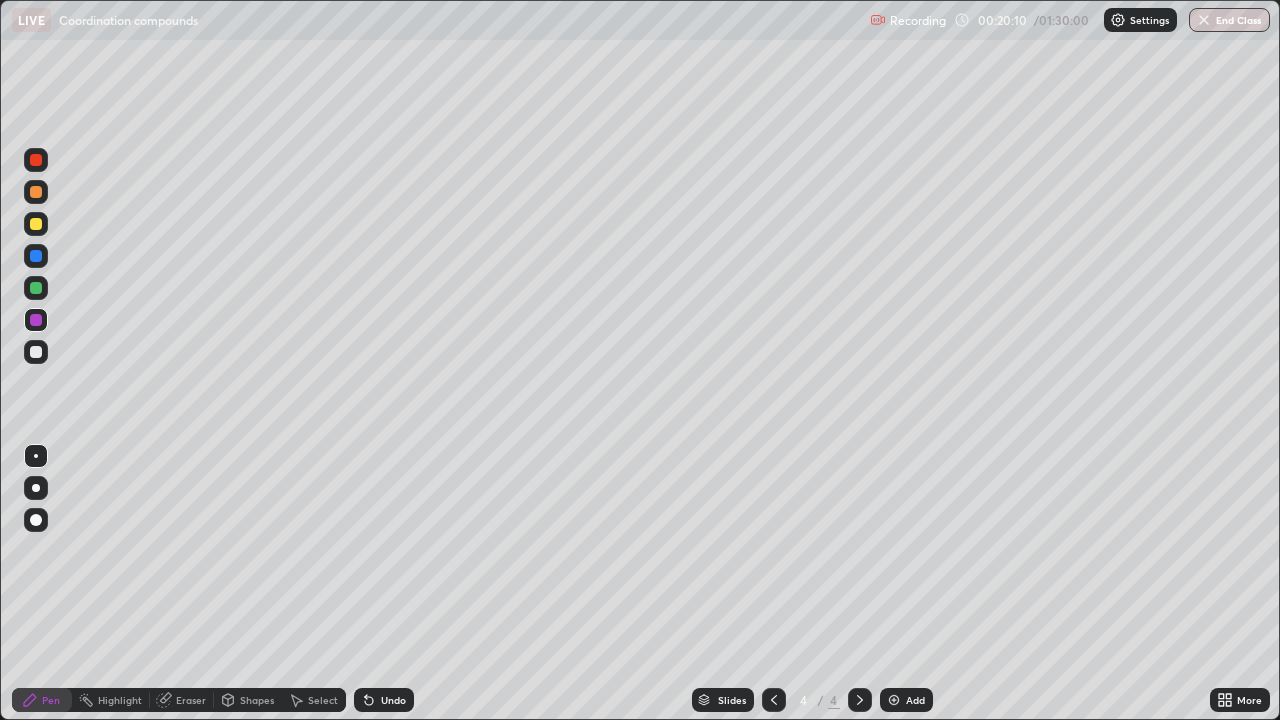 click at bounding box center (36, 352) 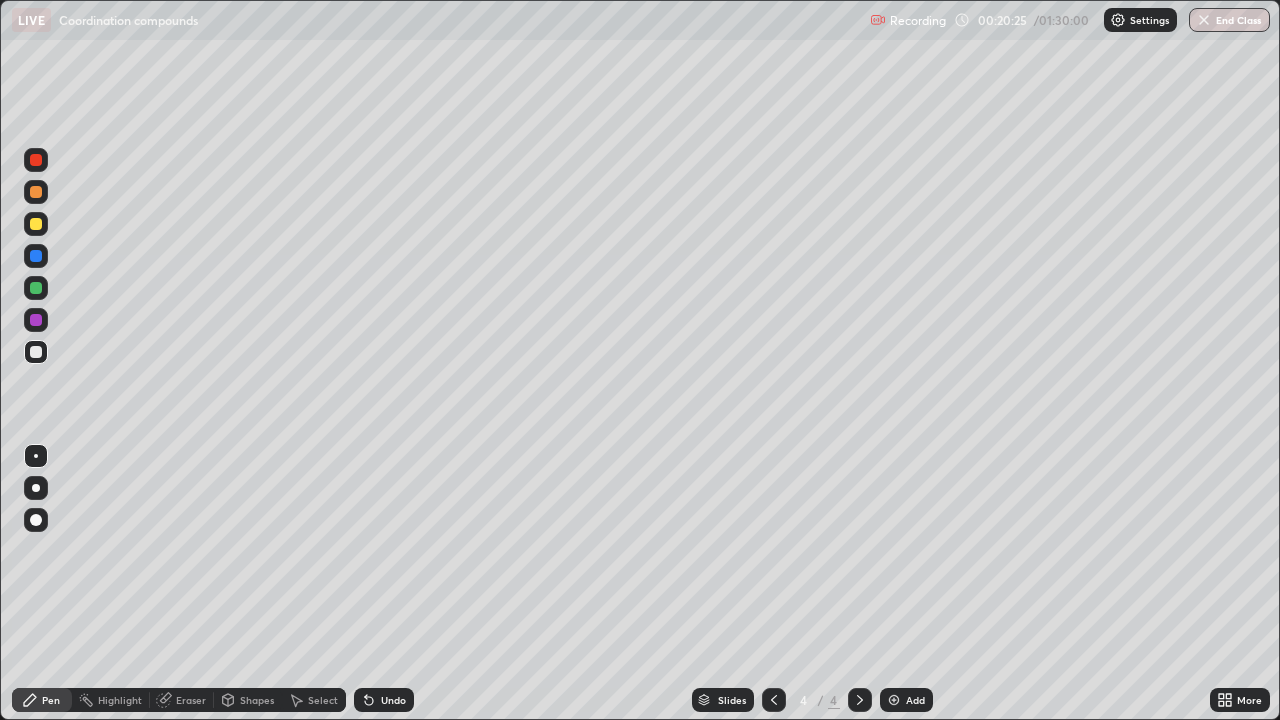 click at bounding box center (36, 288) 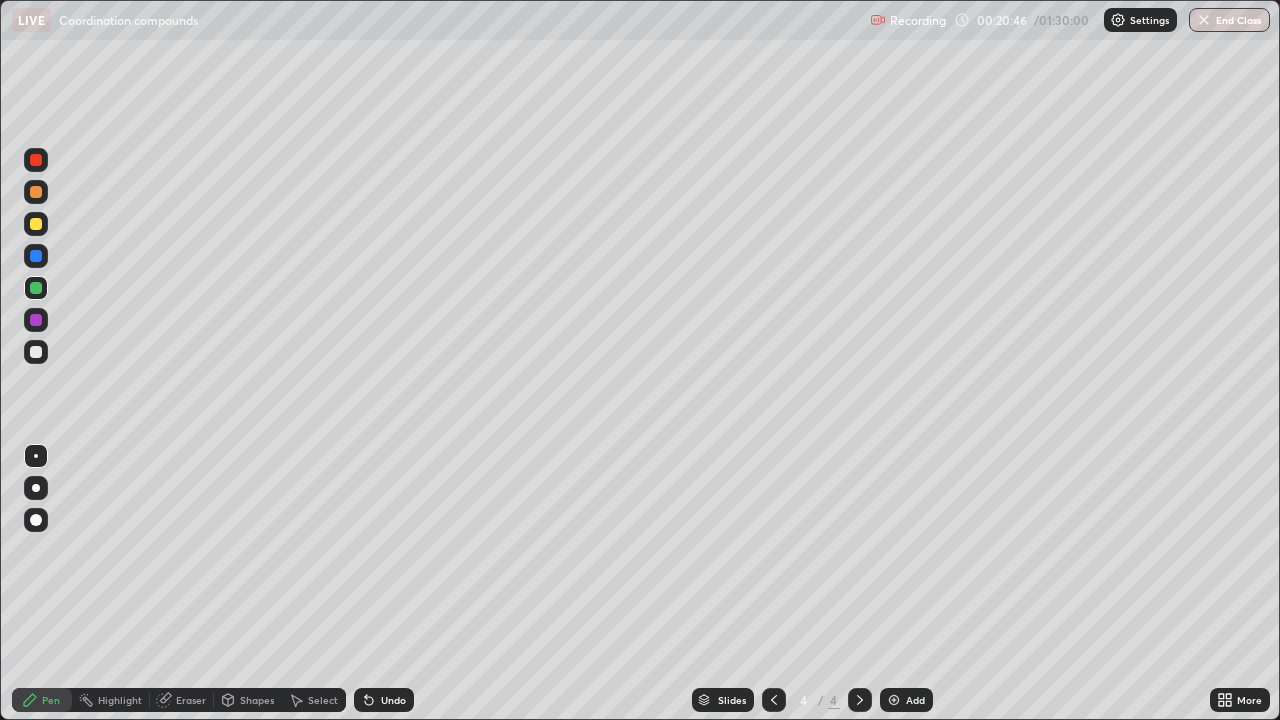click on "Undo" at bounding box center (393, 700) 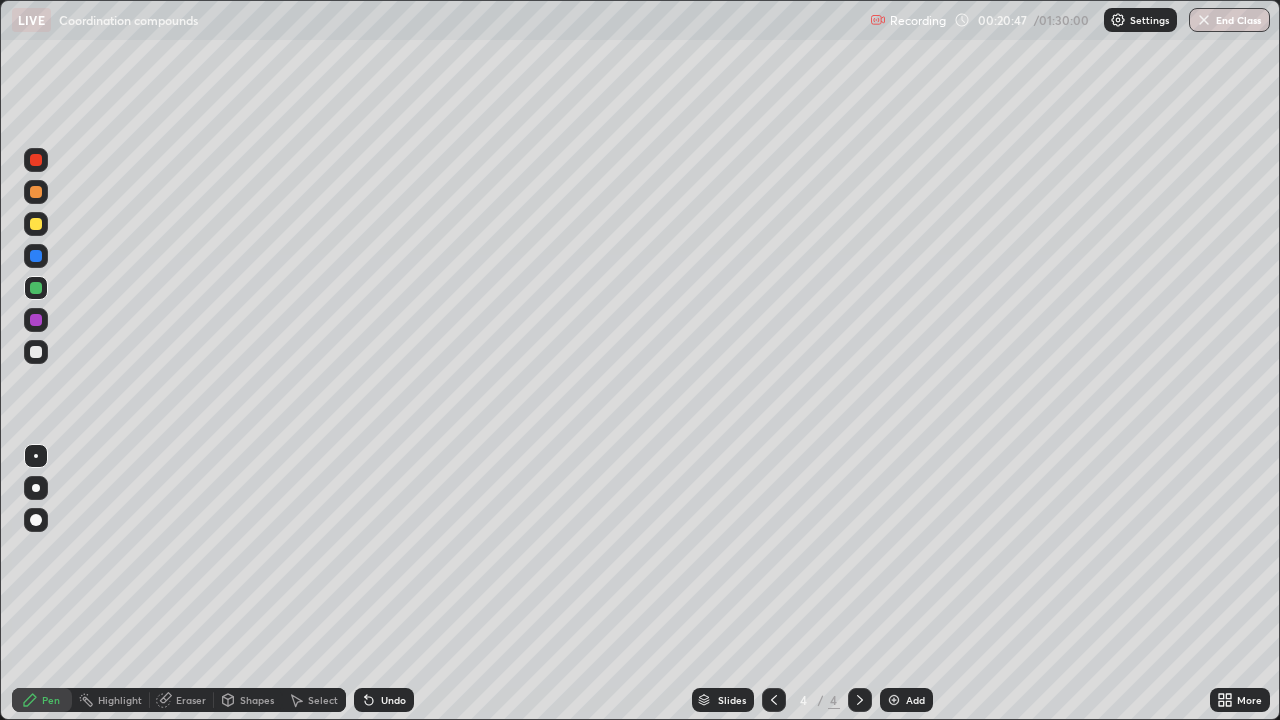 click on "Undo" at bounding box center [384, 700] 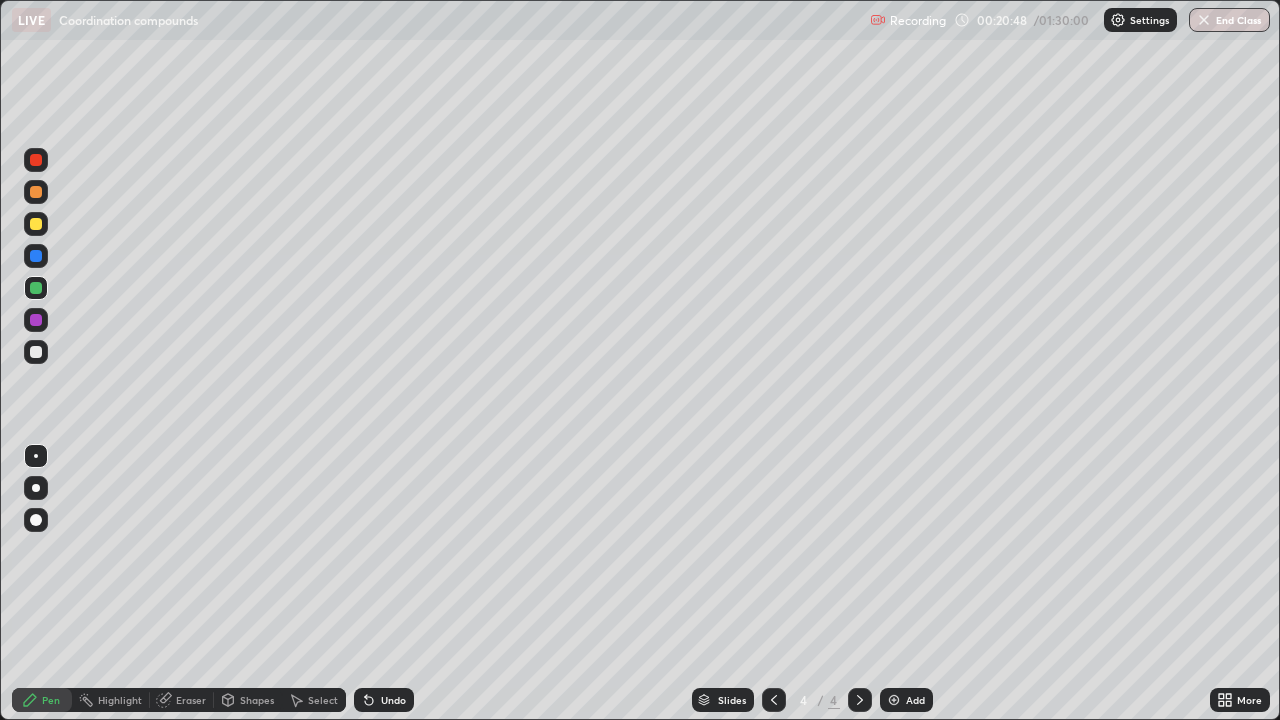 click at bounding box center (36, 352) 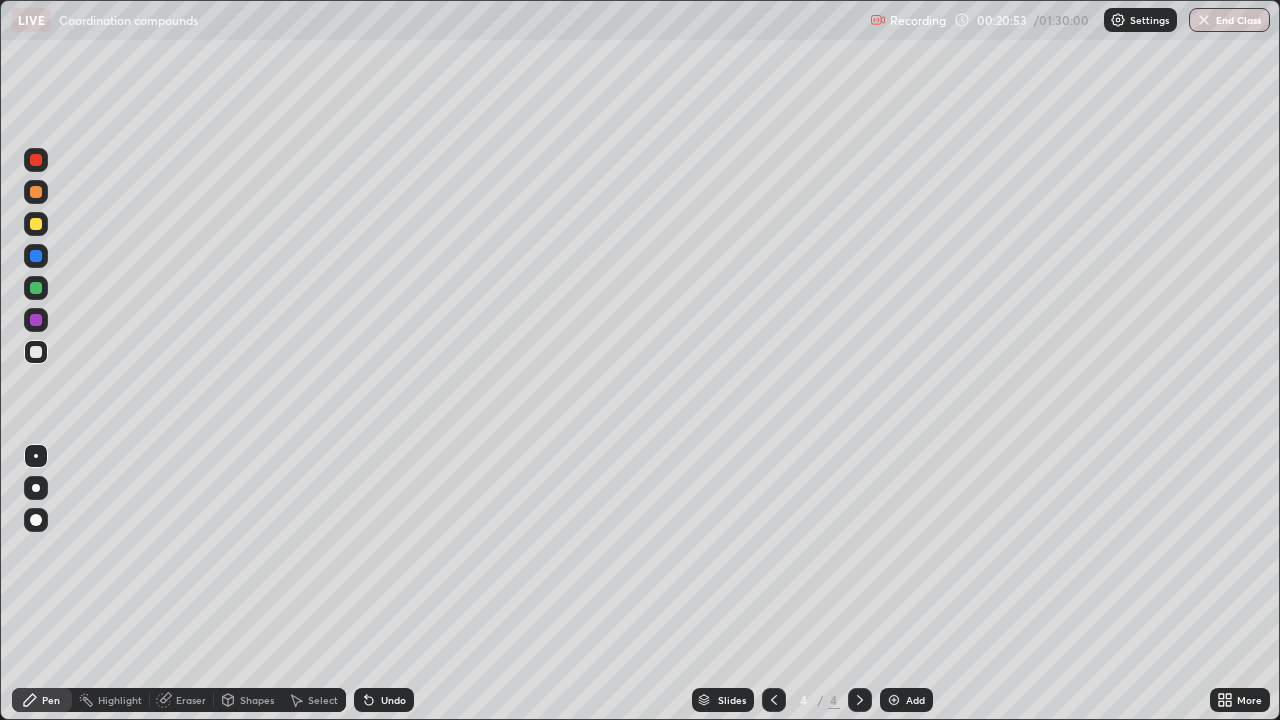 click on "Eraser" at bounding box center (191, 700) 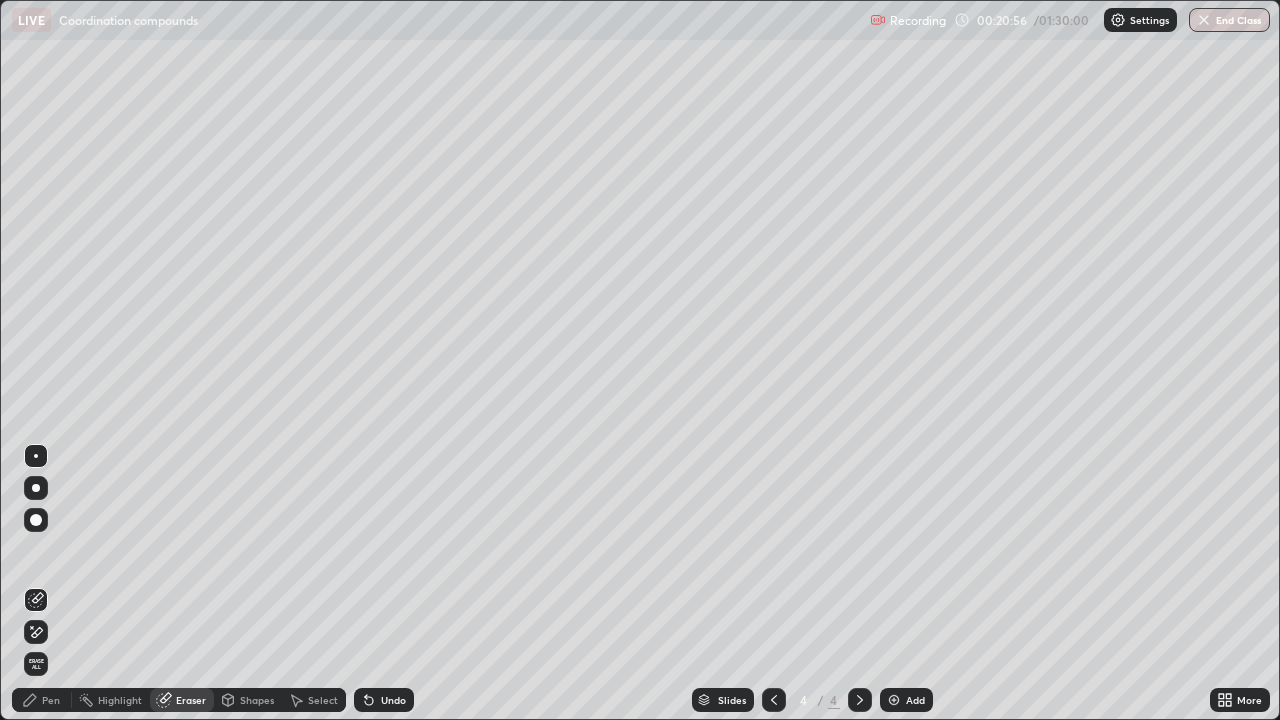 click on "Pen" at bounding box center (51, 700) 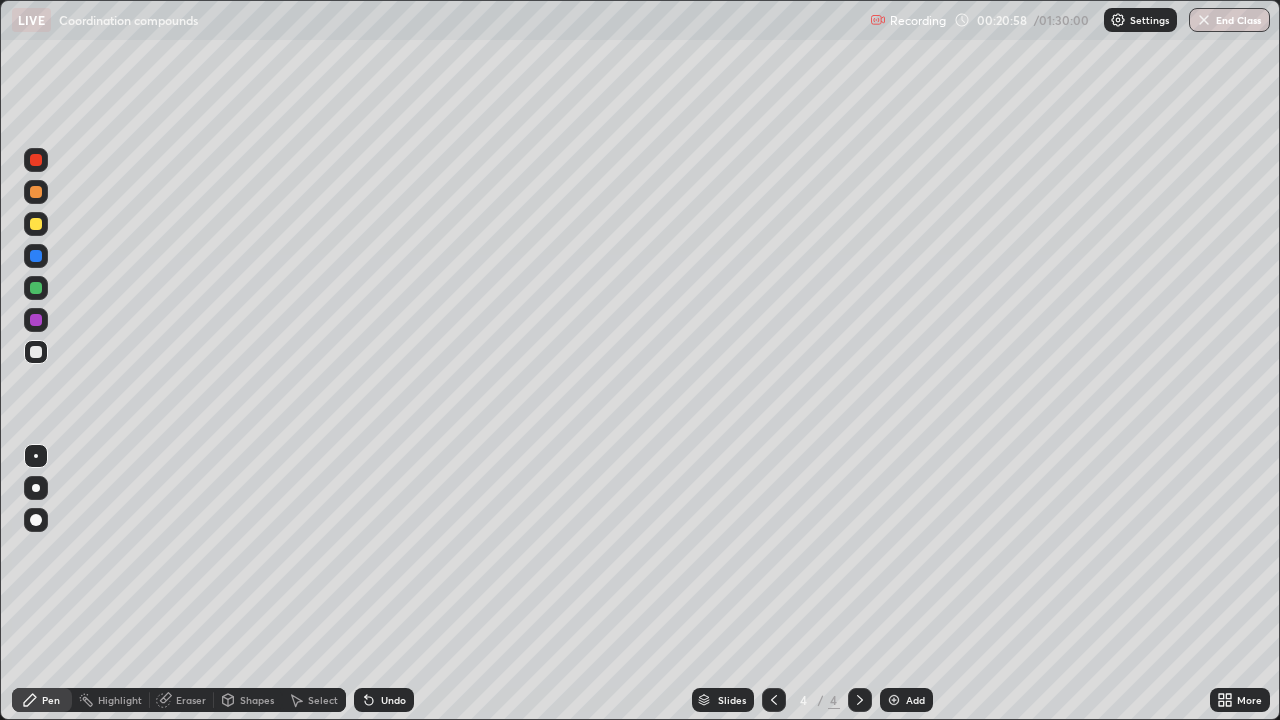 click at bounding box center [36, 288] 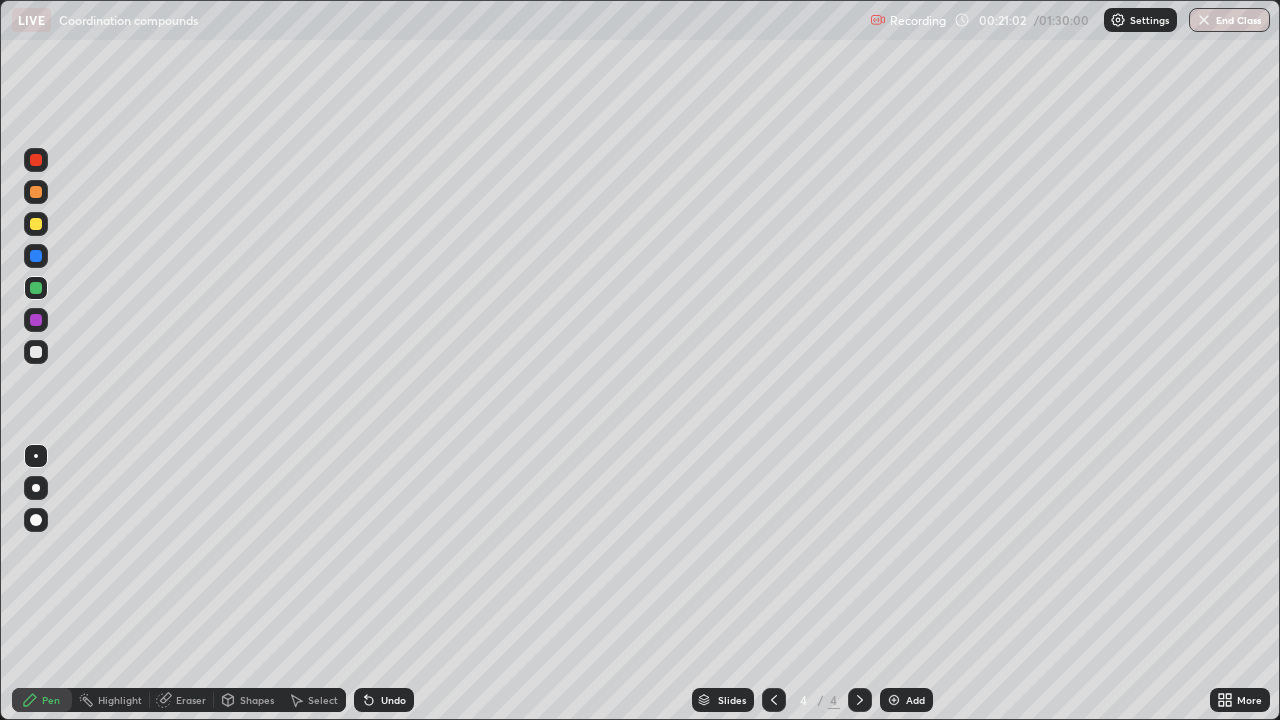 click at bounding box center [36, 352] 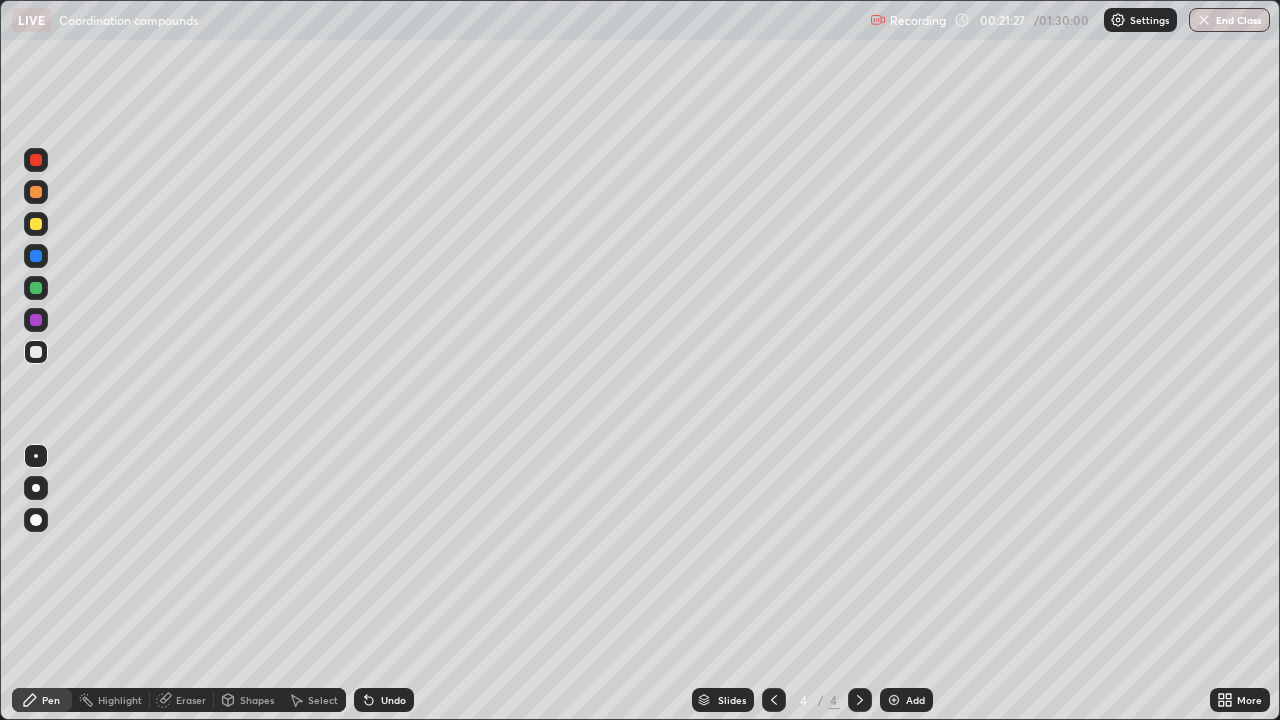 click at bounding box center (36, 352) 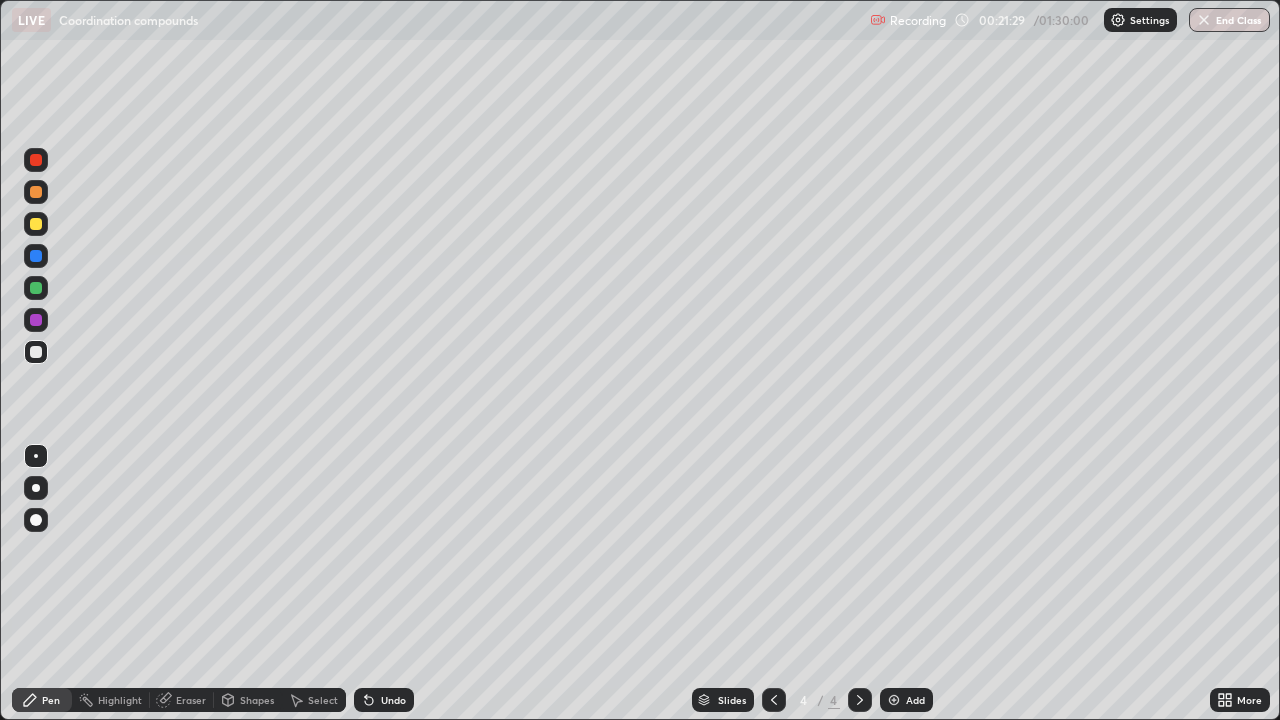click at bounding box center [36, 288] 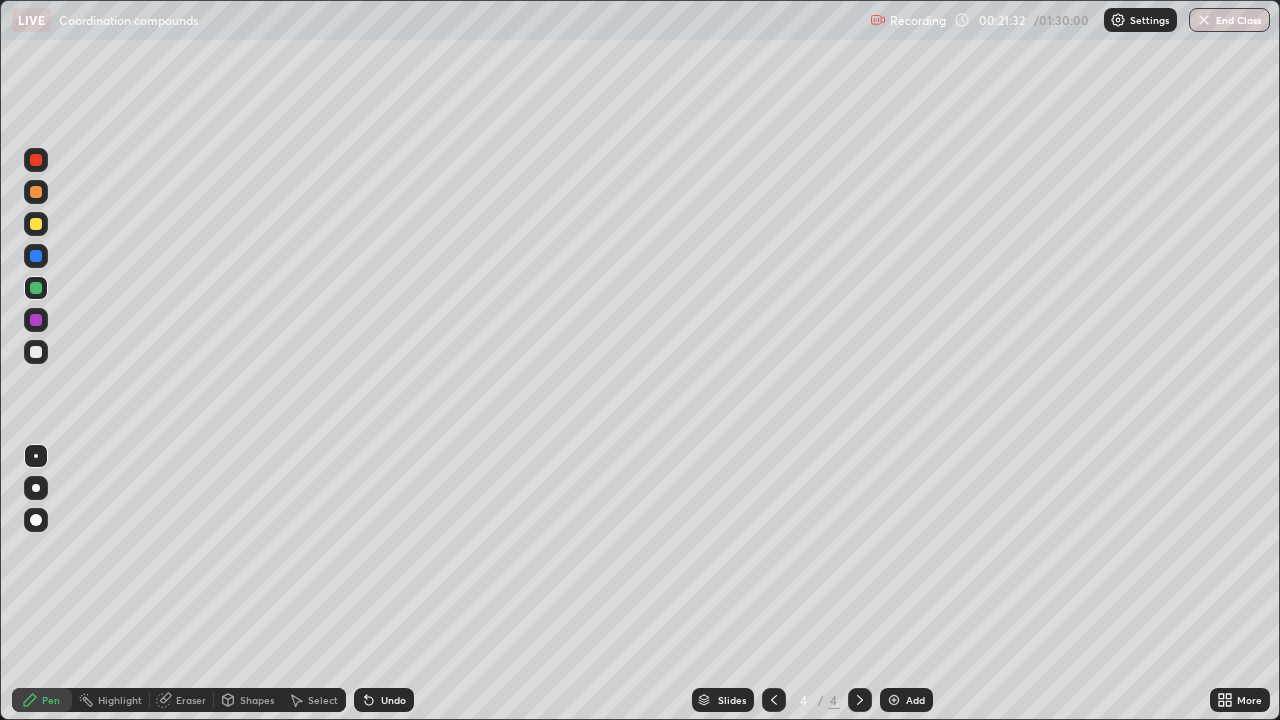 click at bounding box center [36, 352] 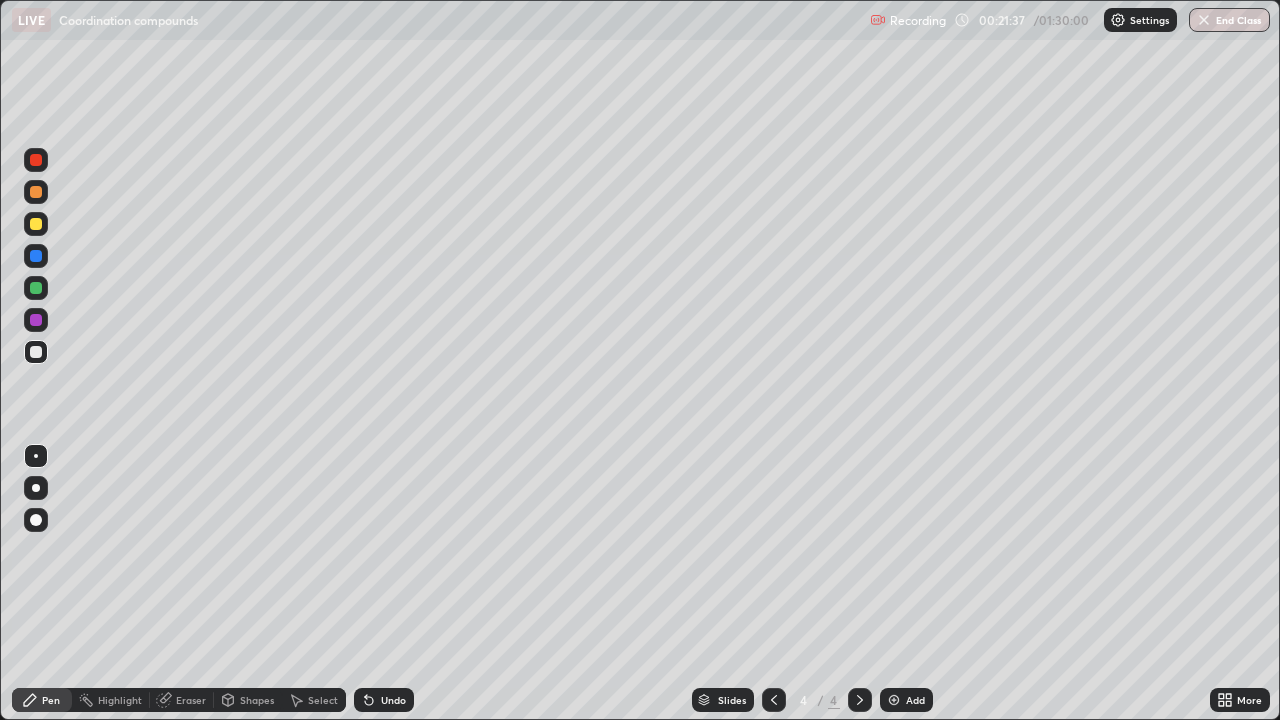 click at bounding box center (36, 320) 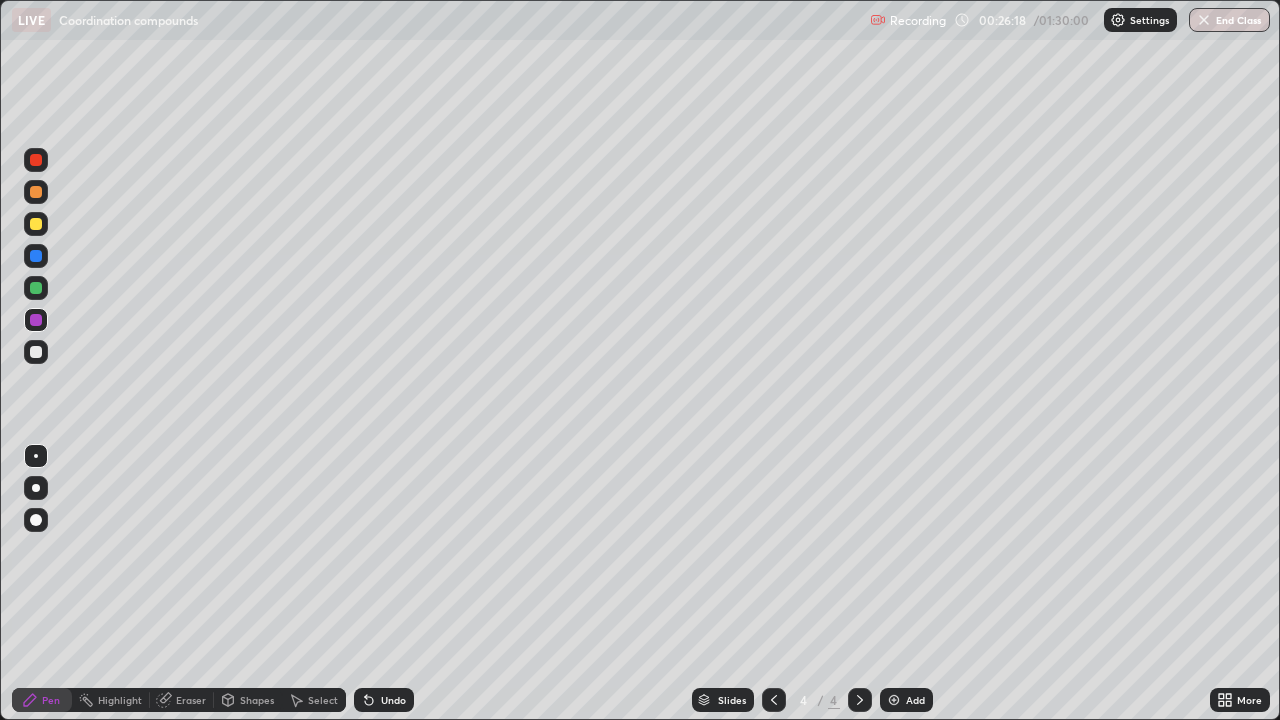 click on "Add" at bounding box center [915, 700] 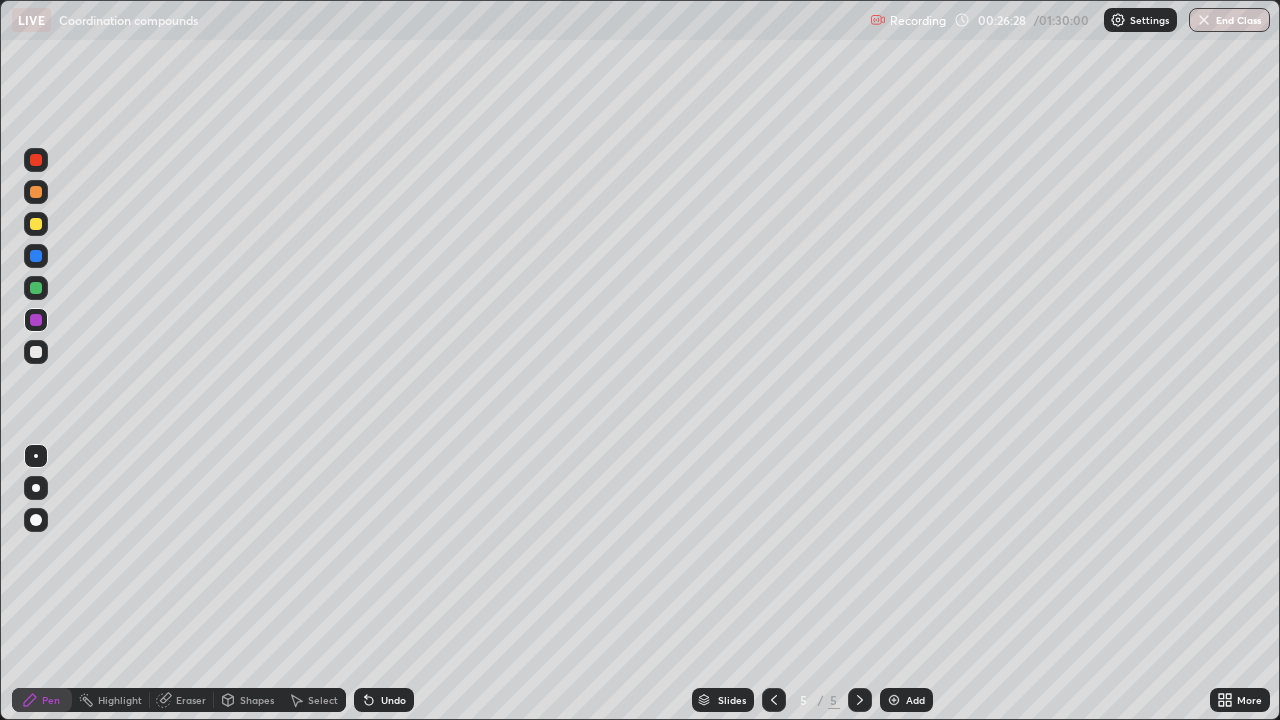 click at bounding box center (36, 224) 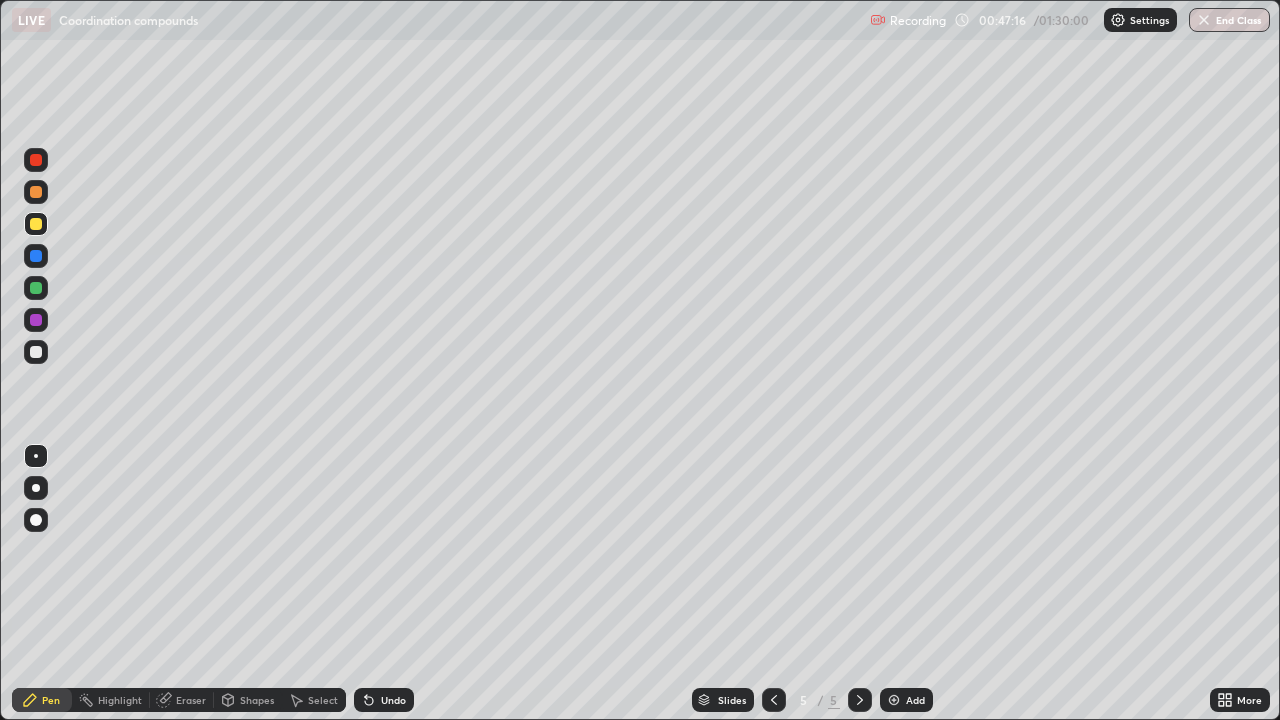 click at bounding box center (894, 700) 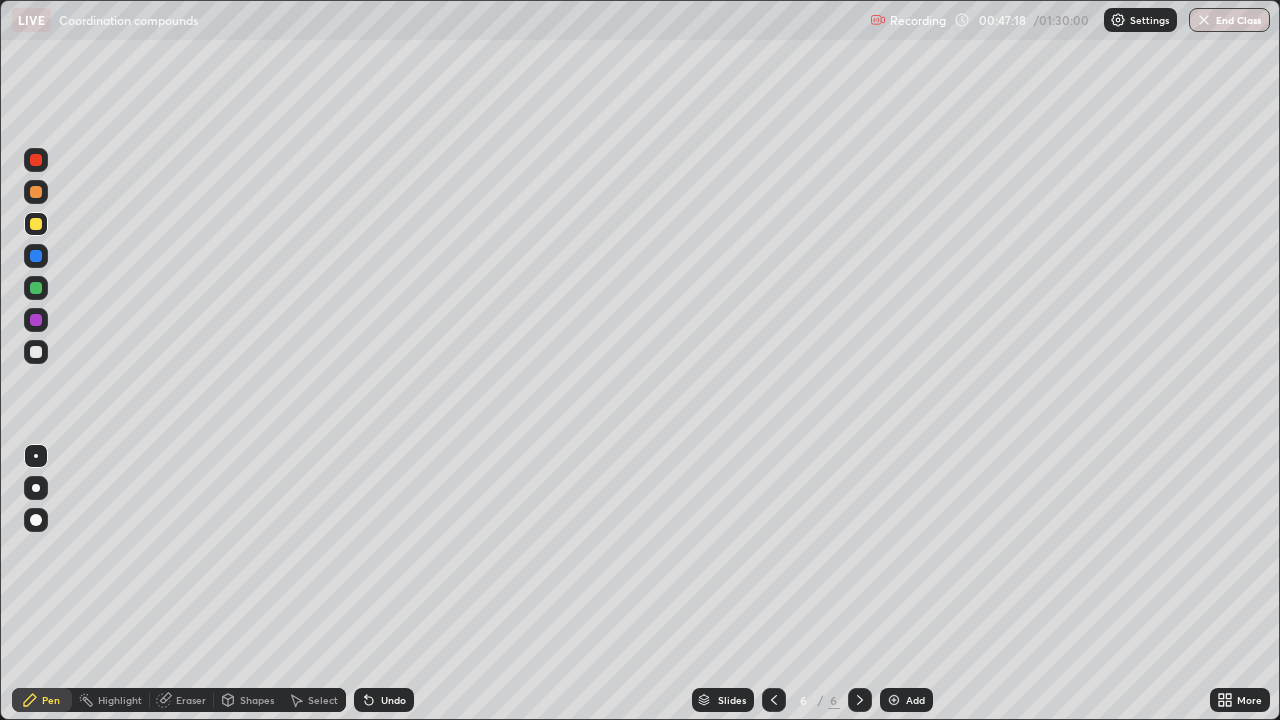 click at bounding box center (36, 192) 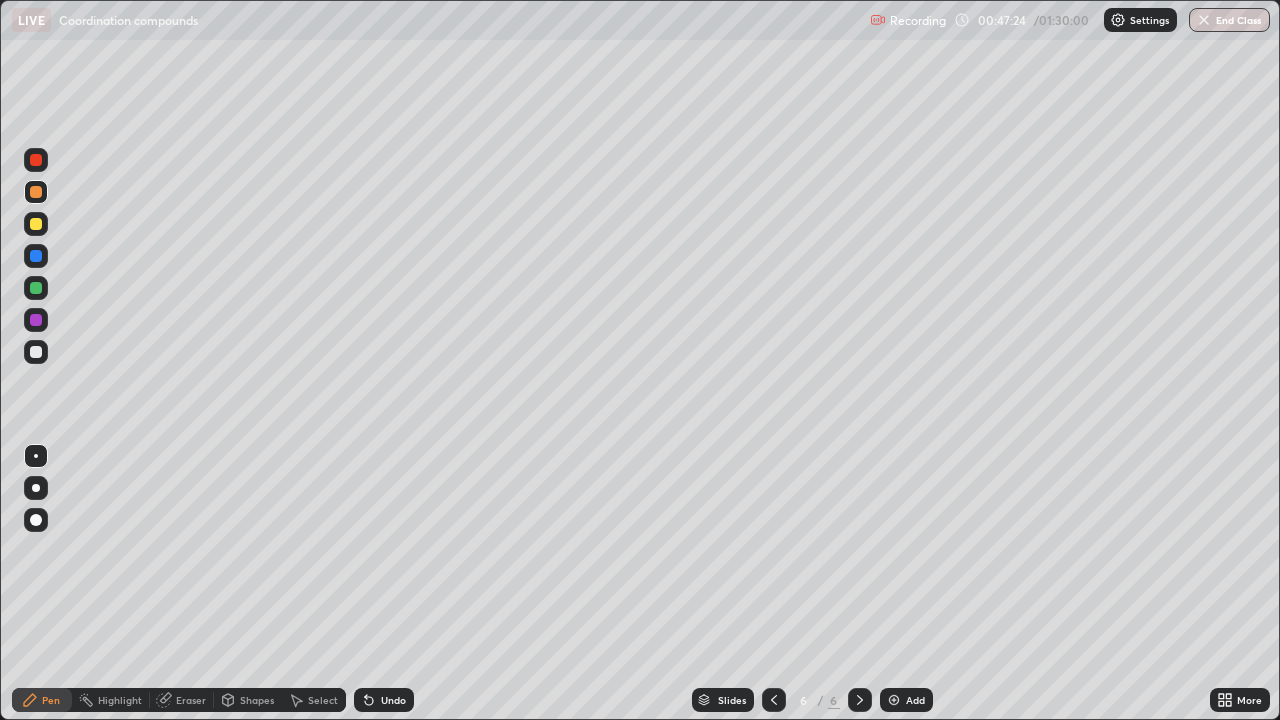 click at bounding box center [36, 192] 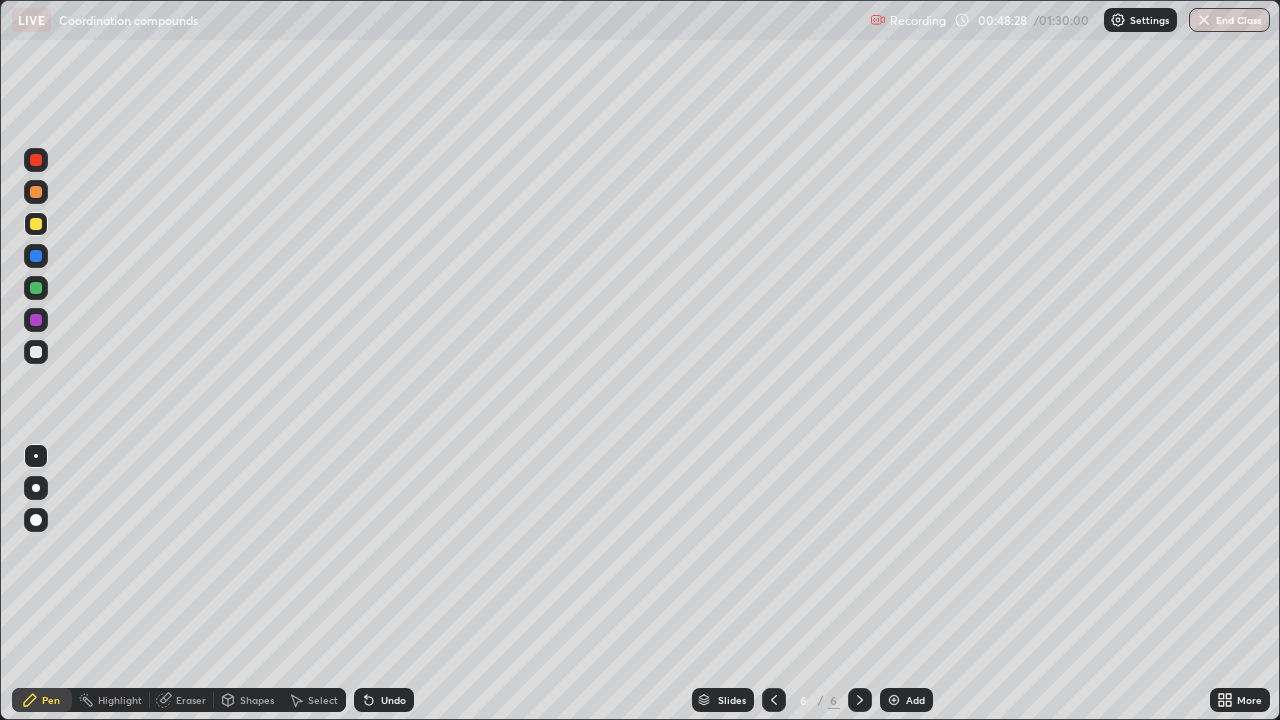 click at bounding box center [36, 288] 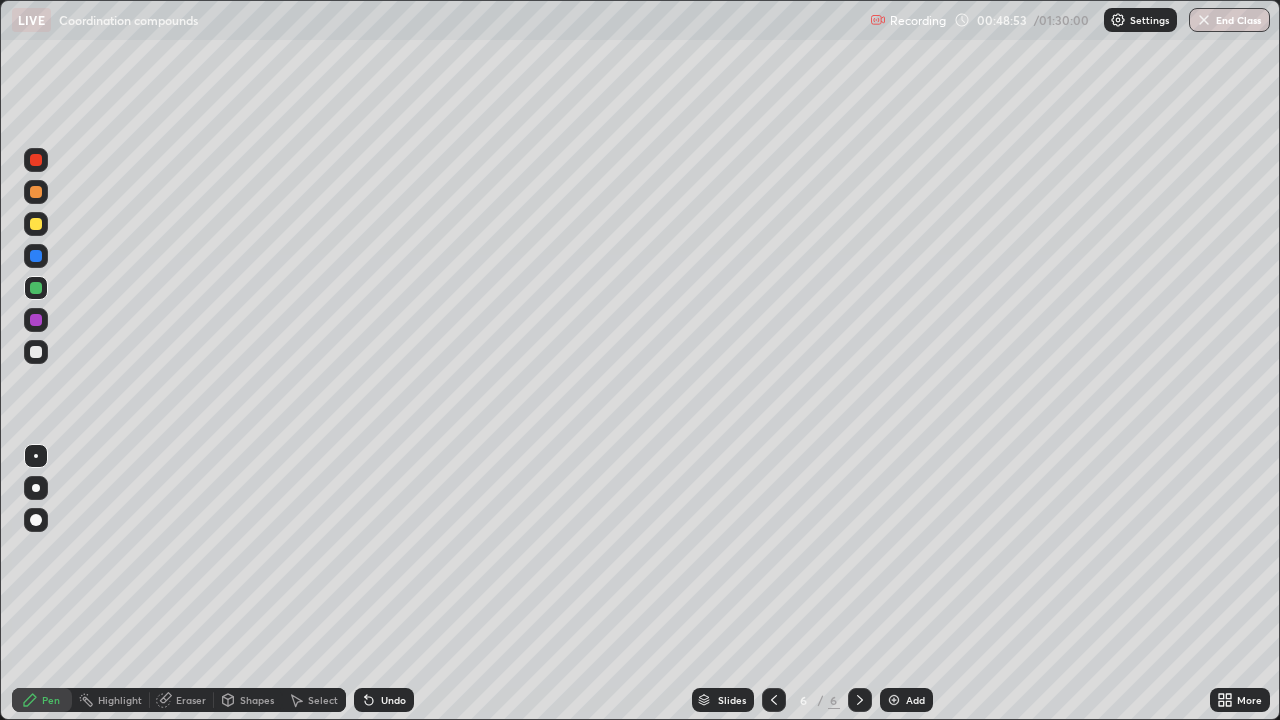 click at bounding box center (36, 224) 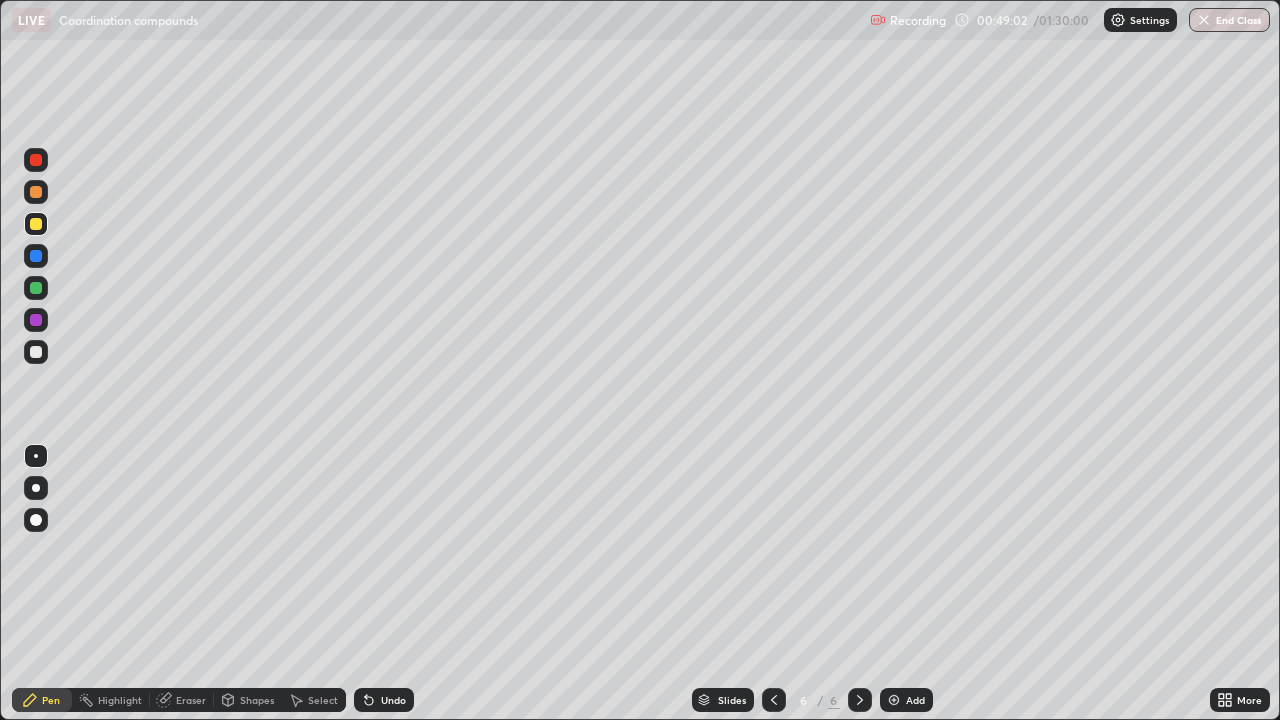 click at bounding box center [36, 352] 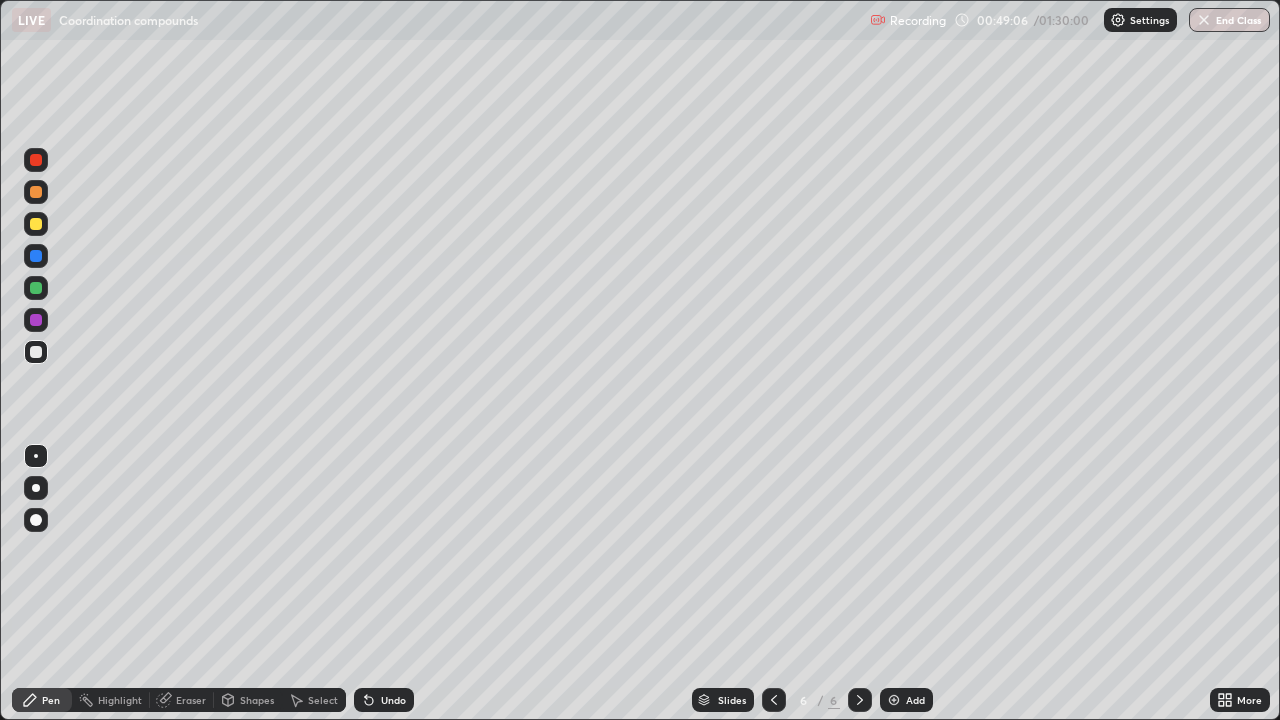 click on "Undo" at bounding box center [384, 700] 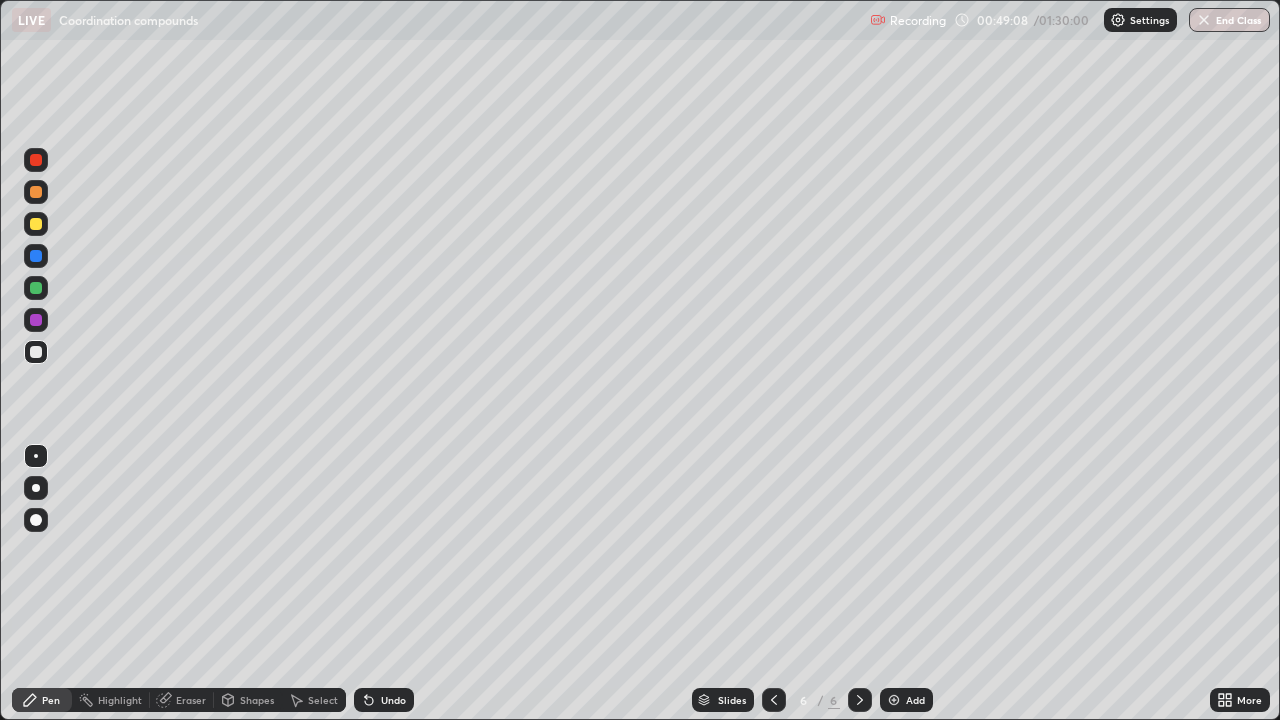 click on "Undo" at bounding box center (384, 700) 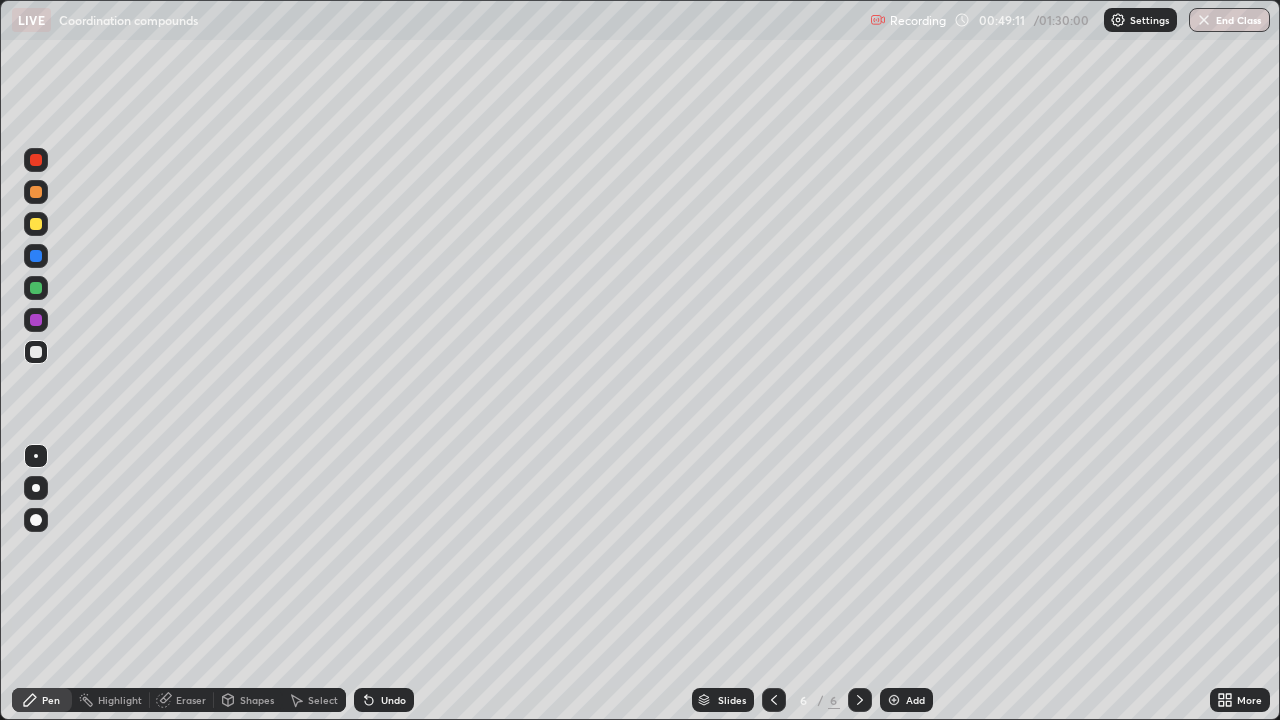 click 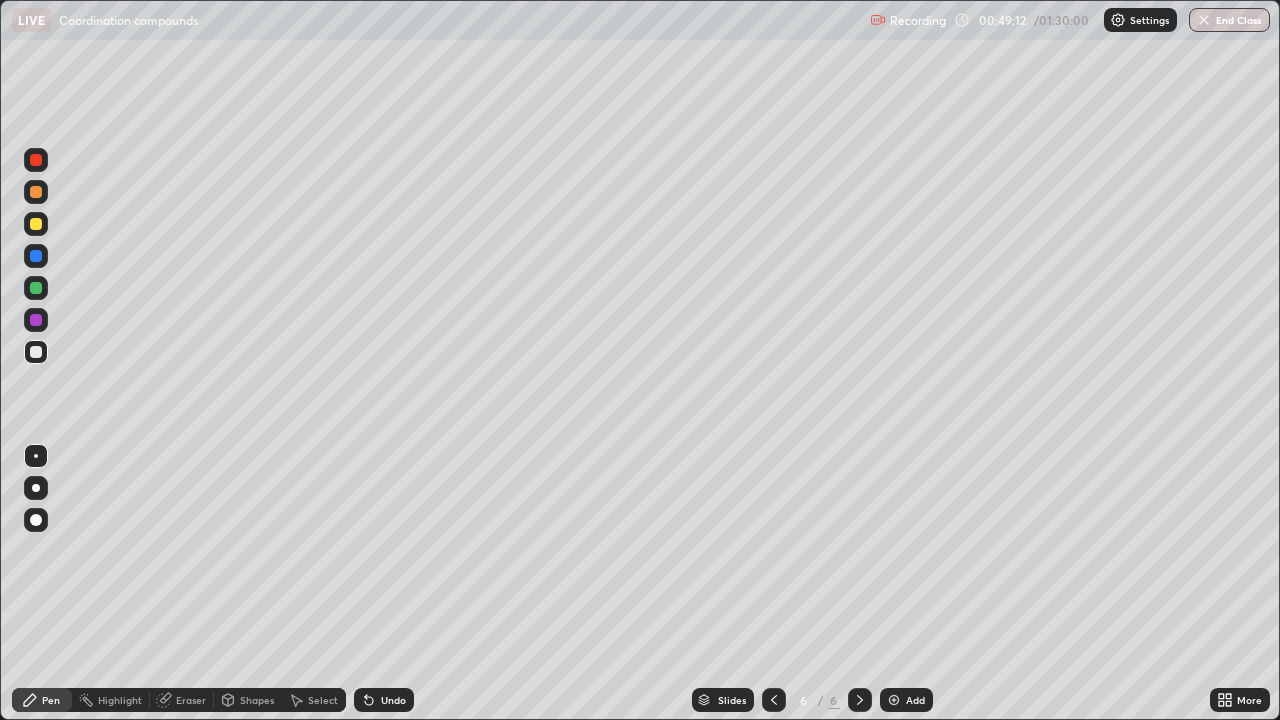 click on "Undo" at bounding box center [384, 700] 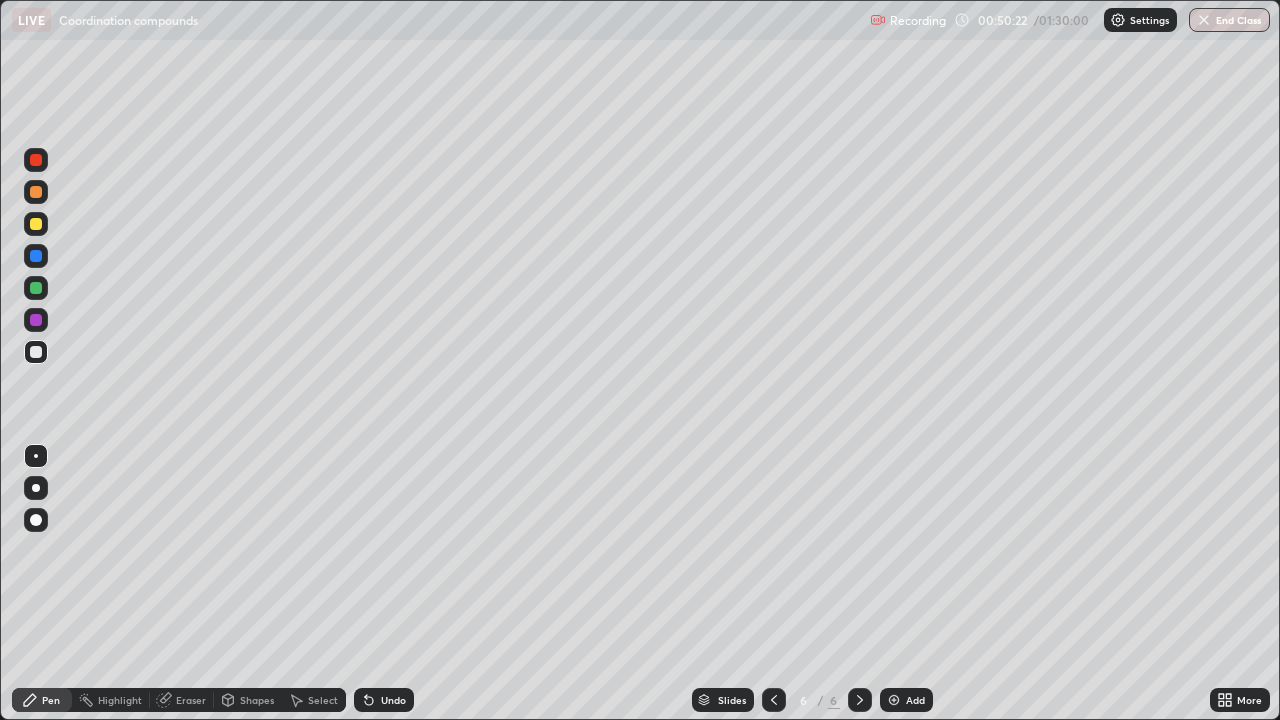 click at bounding box center [36, 256] 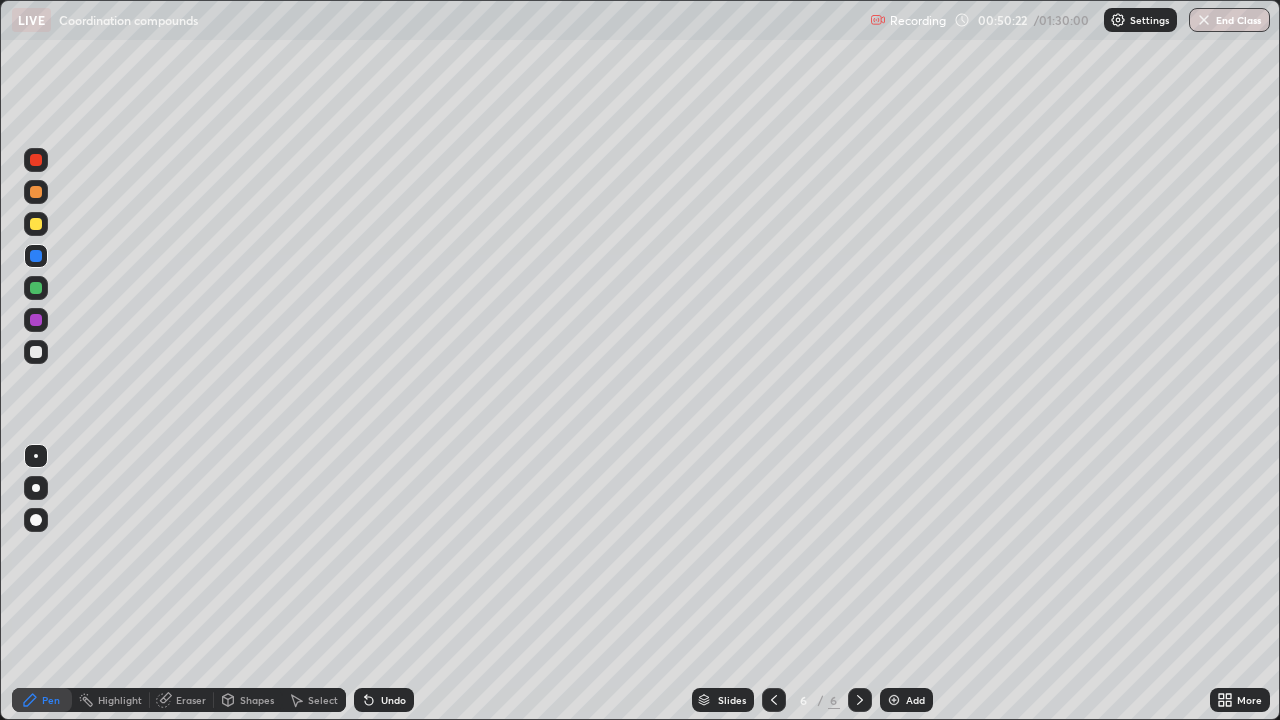 click at bounding box center [36, 288] 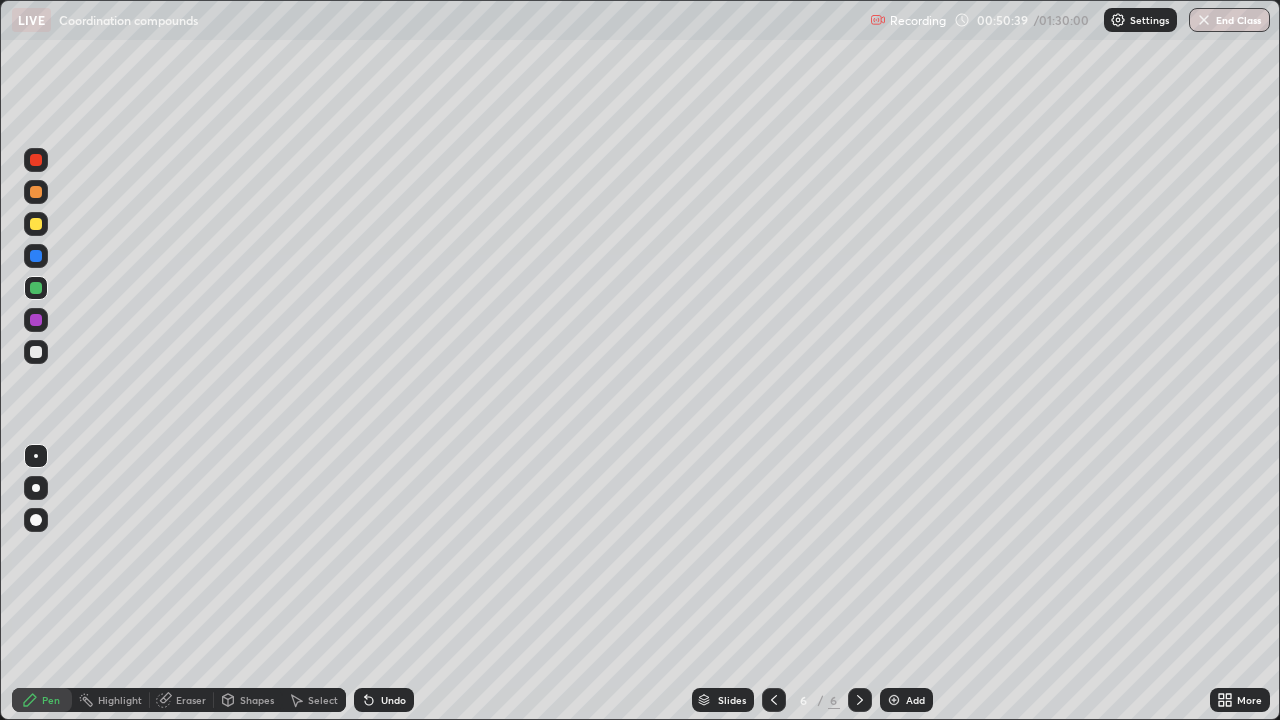 click at bounding box center [36, 352] 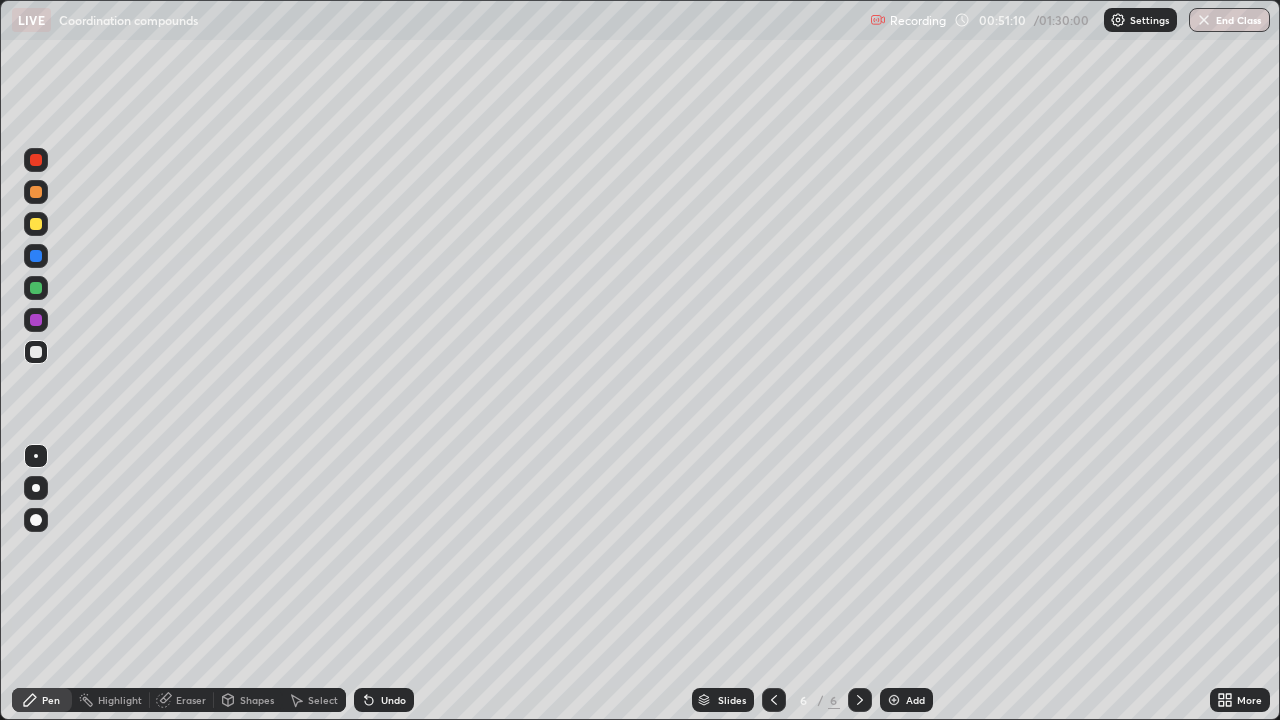 click on "Undo" at bounding box center [393, 700] 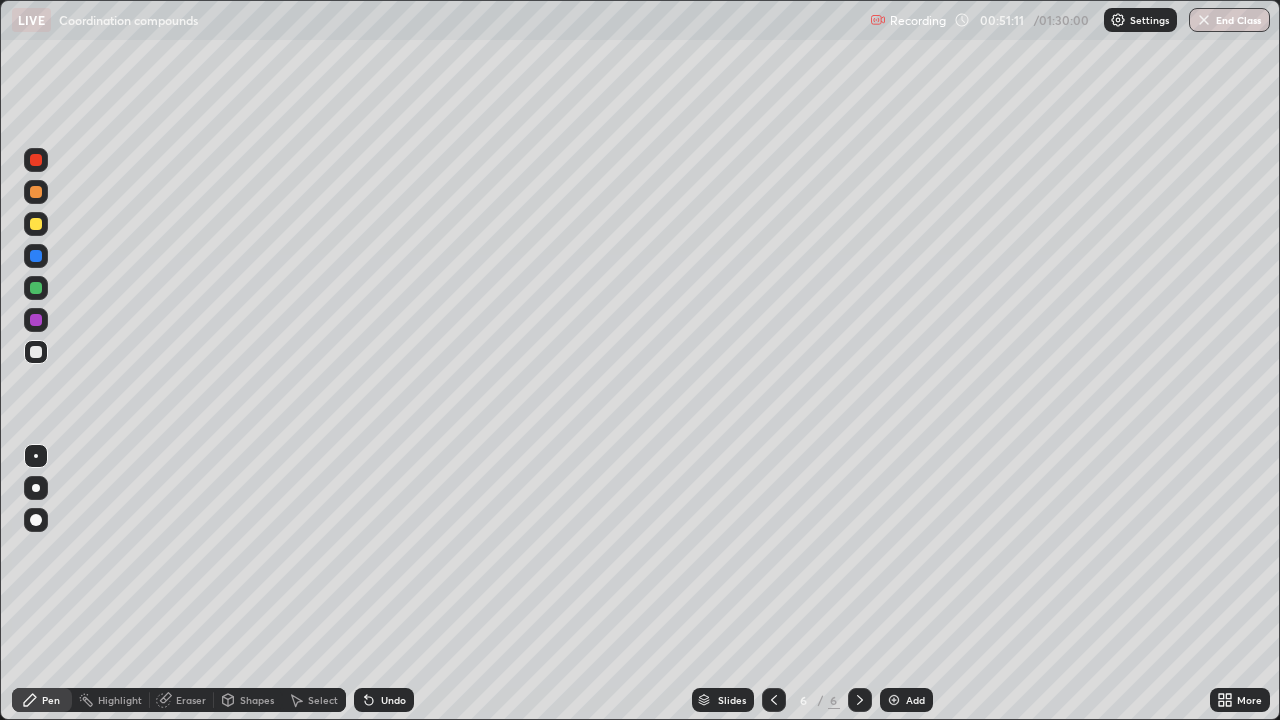 click on "Undo" at bounding box center [384, 700] 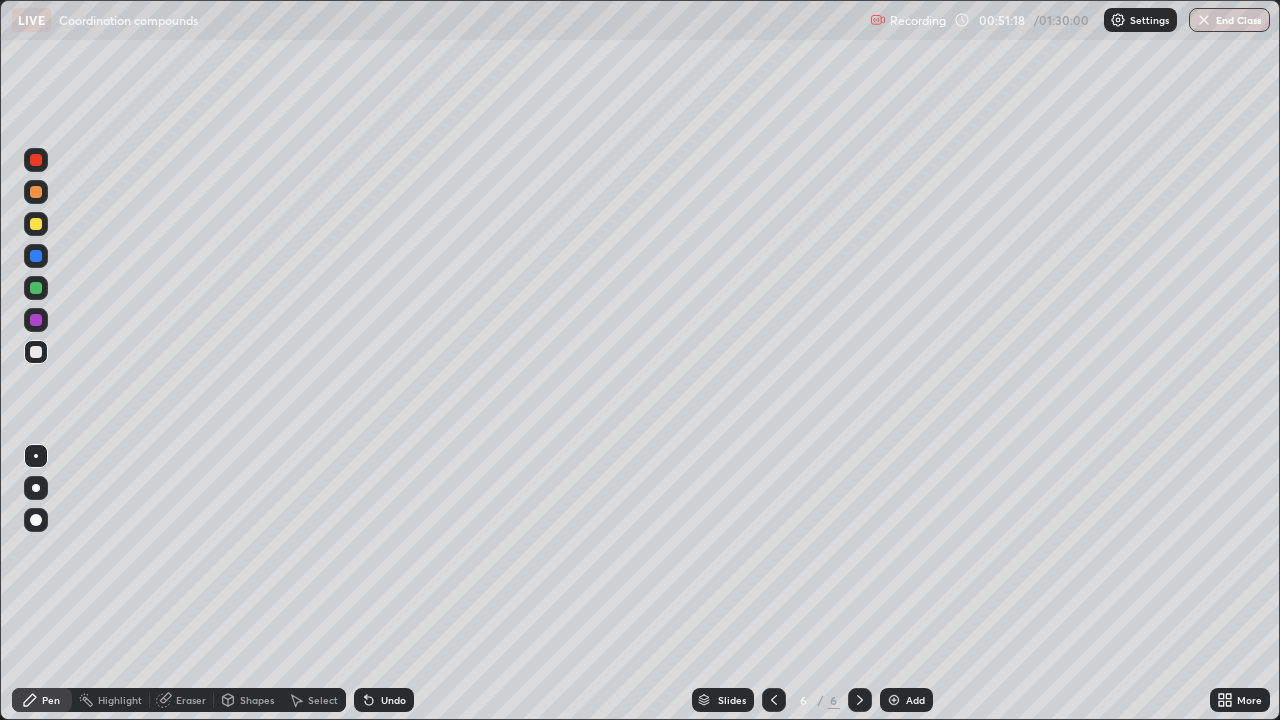 click at bounding box center [36, 288] 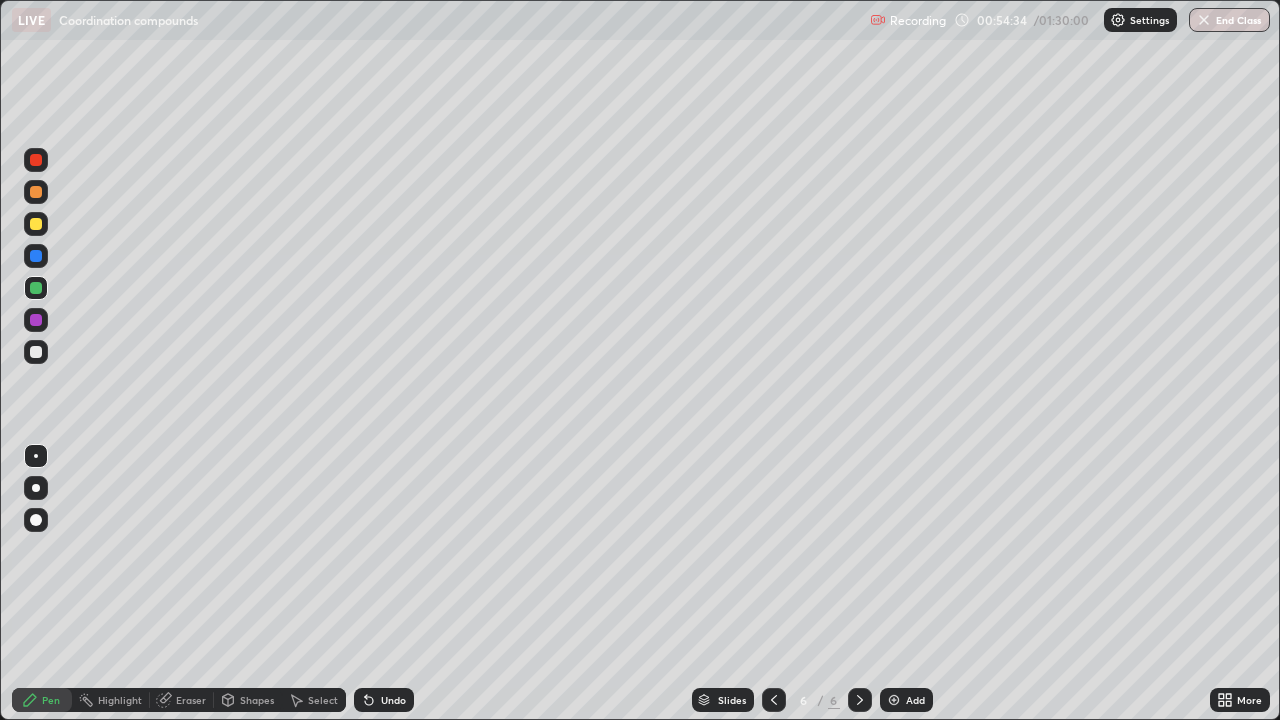 click on "Add" at bounding box center (915, 700) 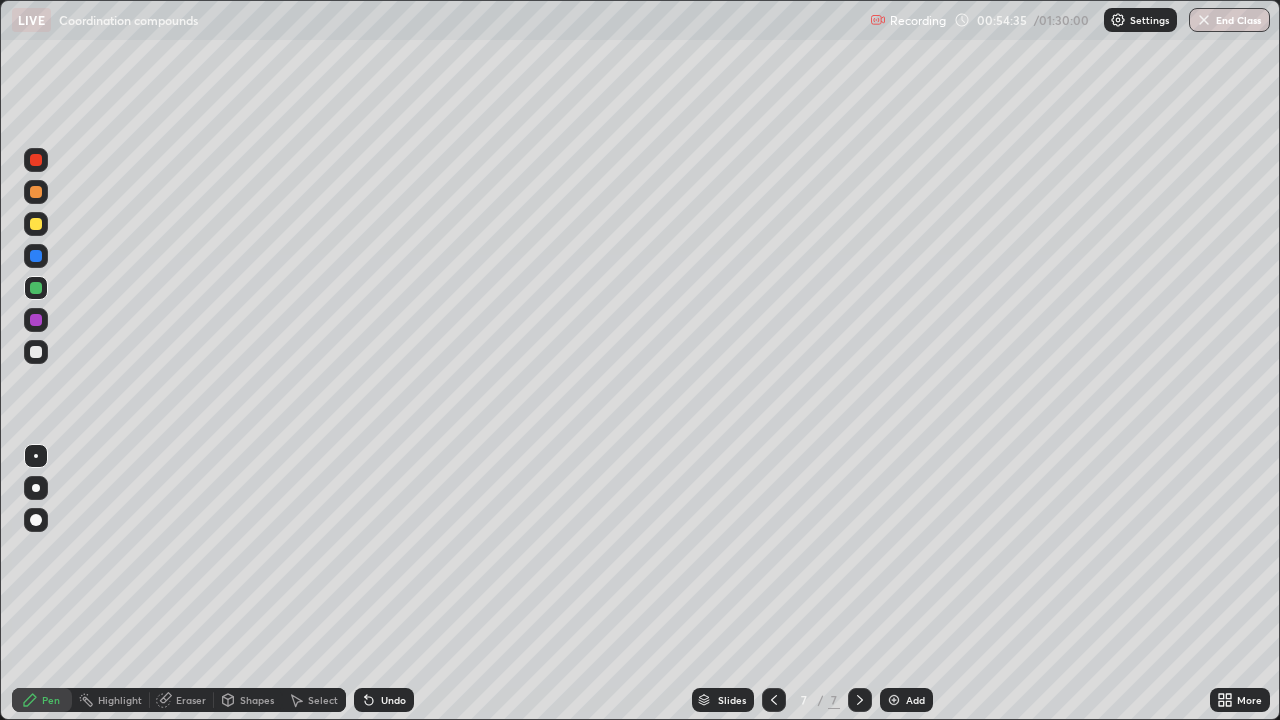 click at bounding box center [36, 224] 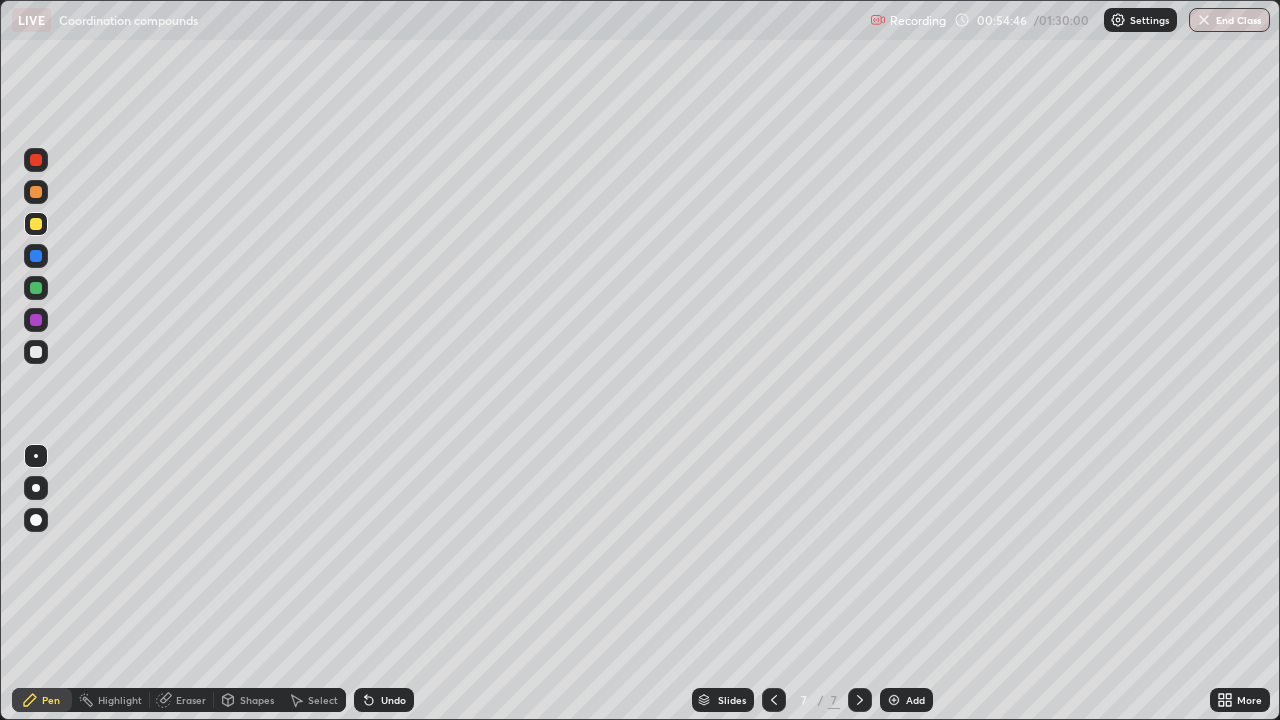 click at bounding box center [36, 224] 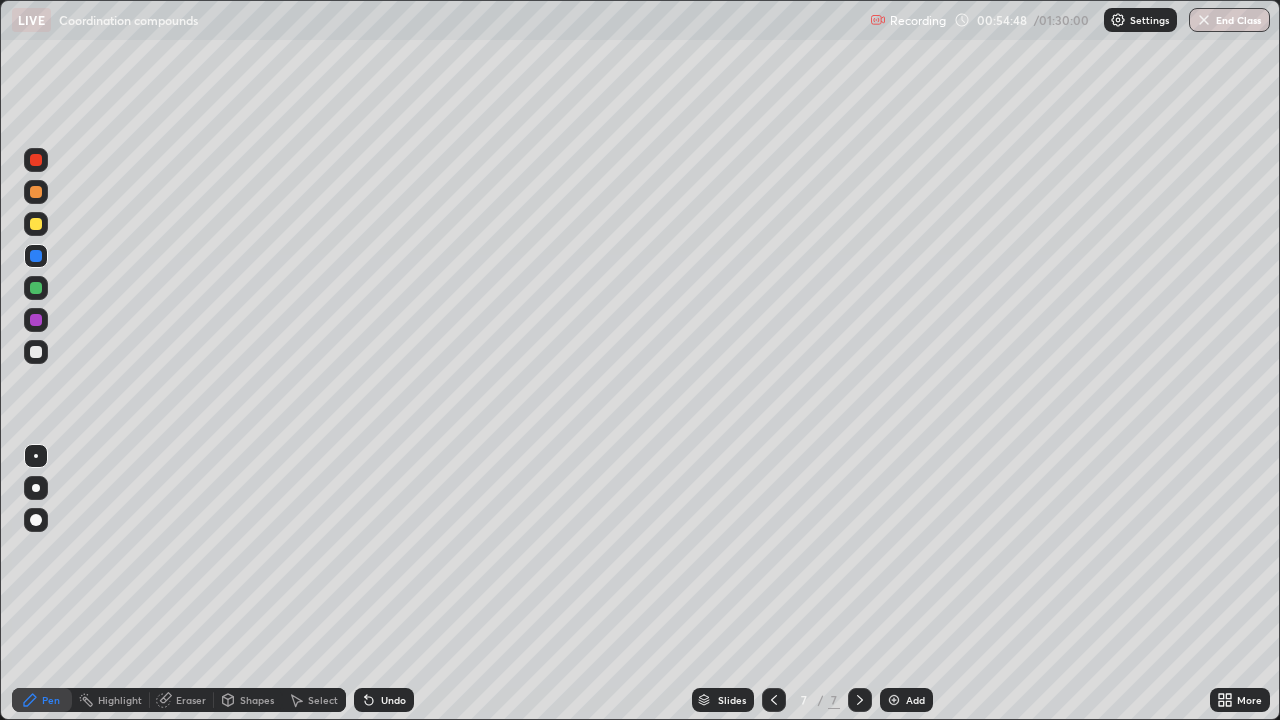 click at bounding box center [36, 320] 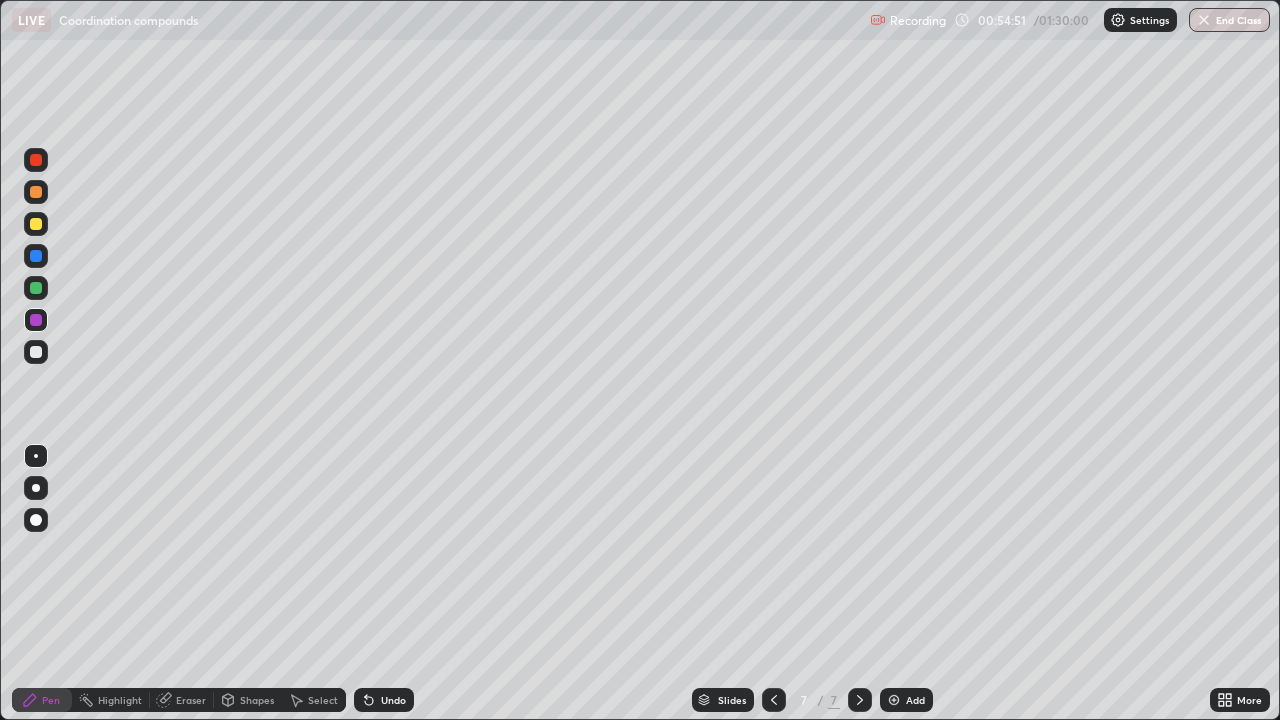 click at bounding box center (36, 288) 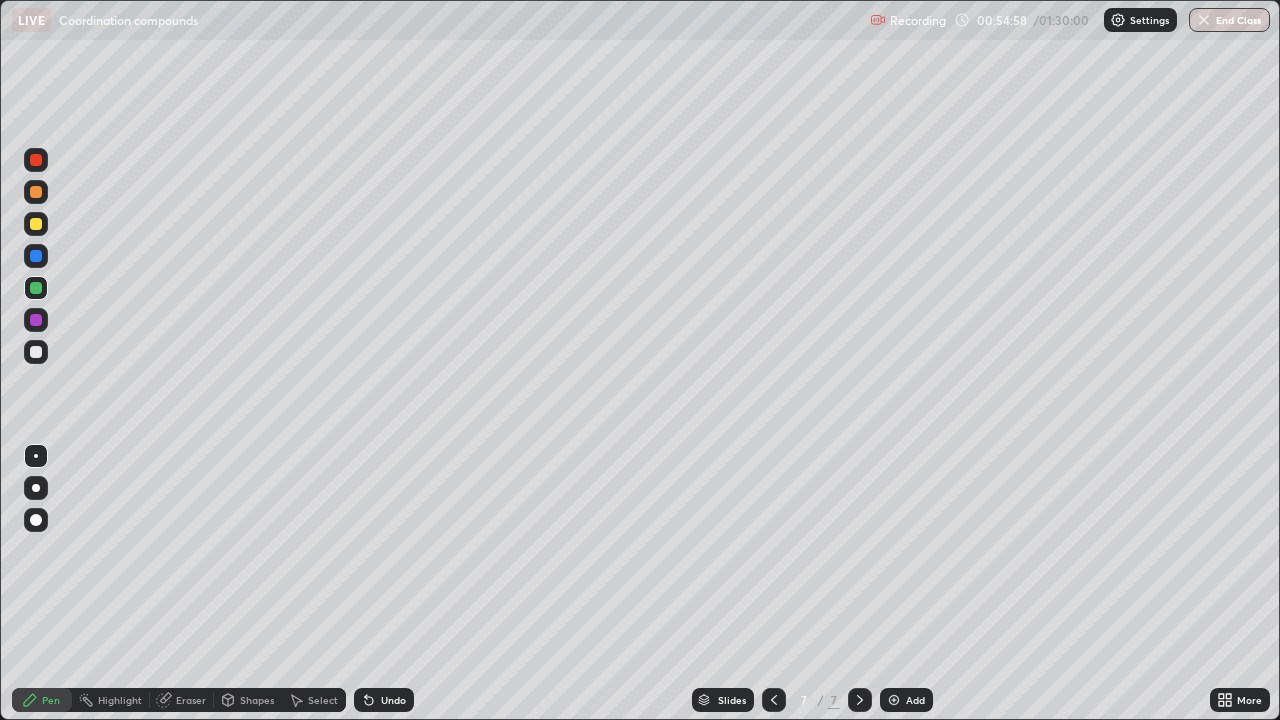 click at bounding box center (36, 352) 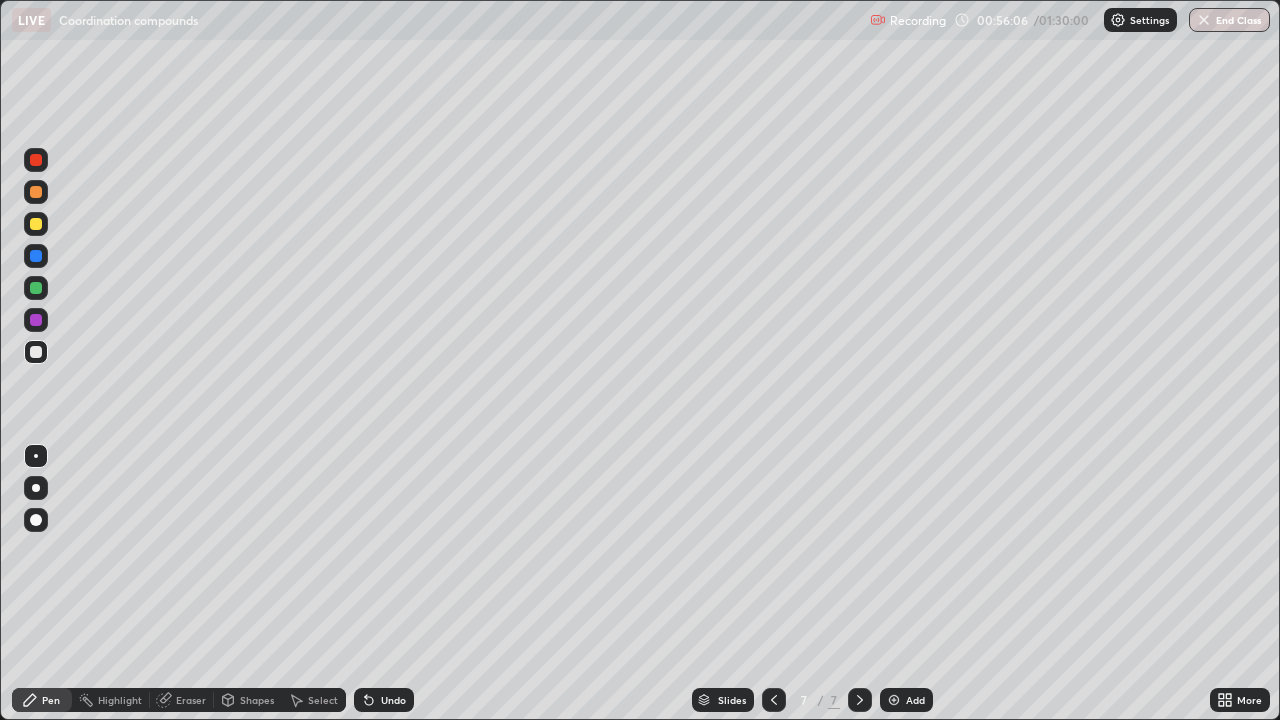 click at bounding box center (36, 192) 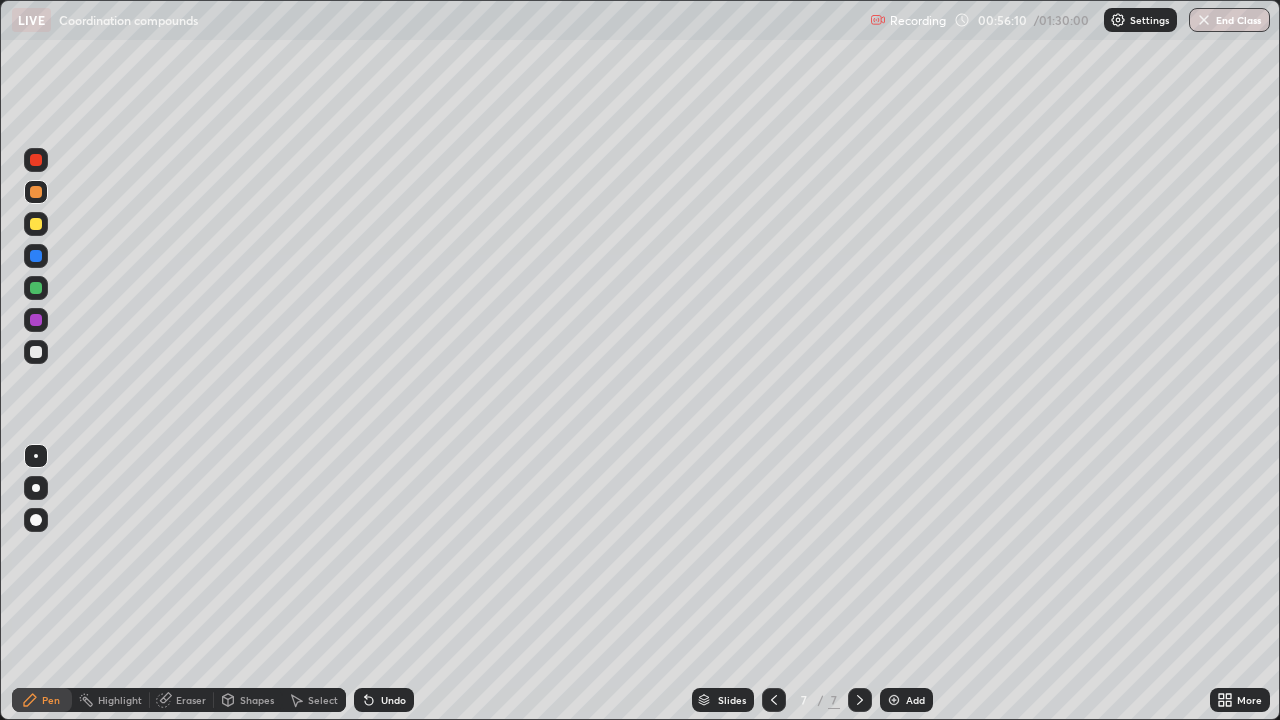 click at bounding box center [36, 352] 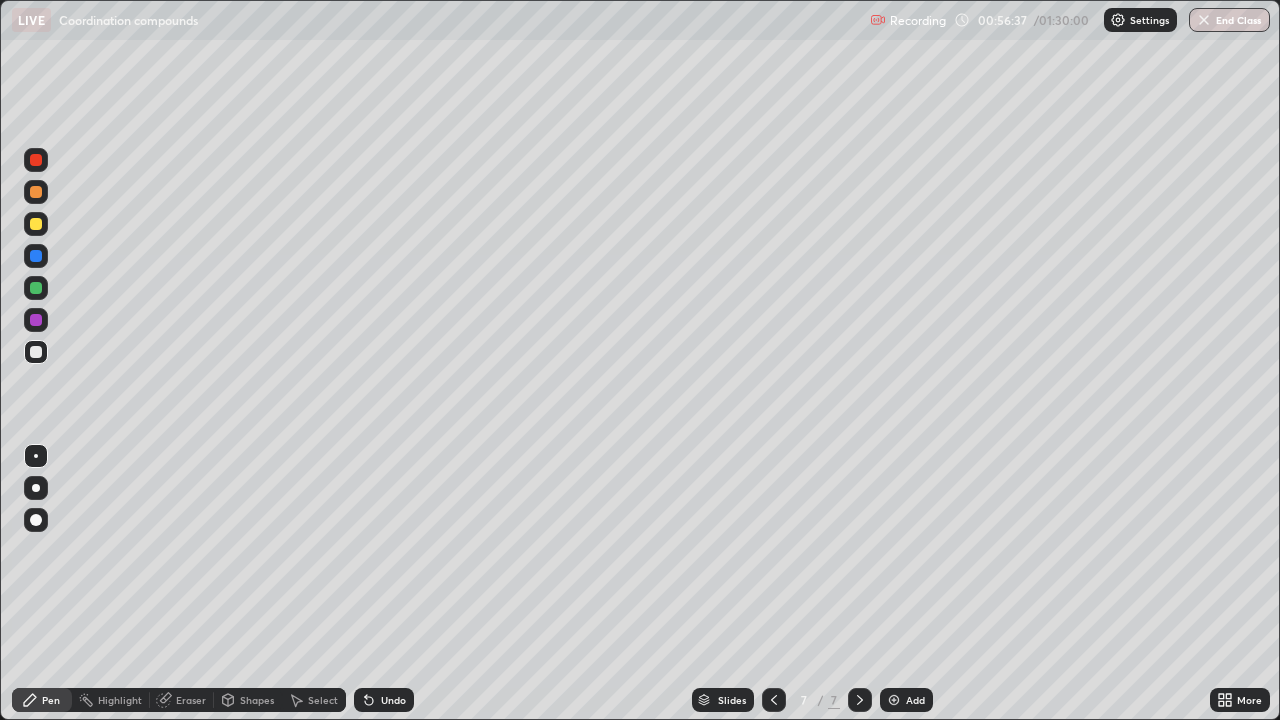 click at bounding box center (36, 320) 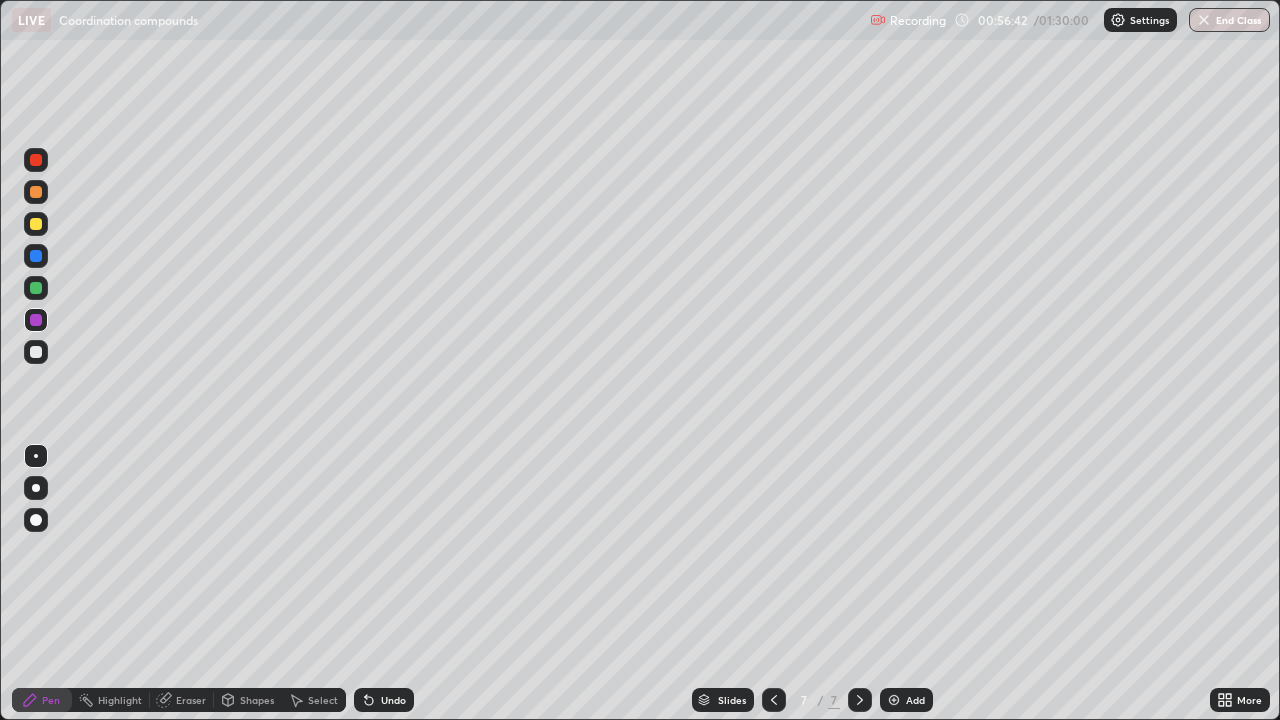 click at bounding box center [36, 352] 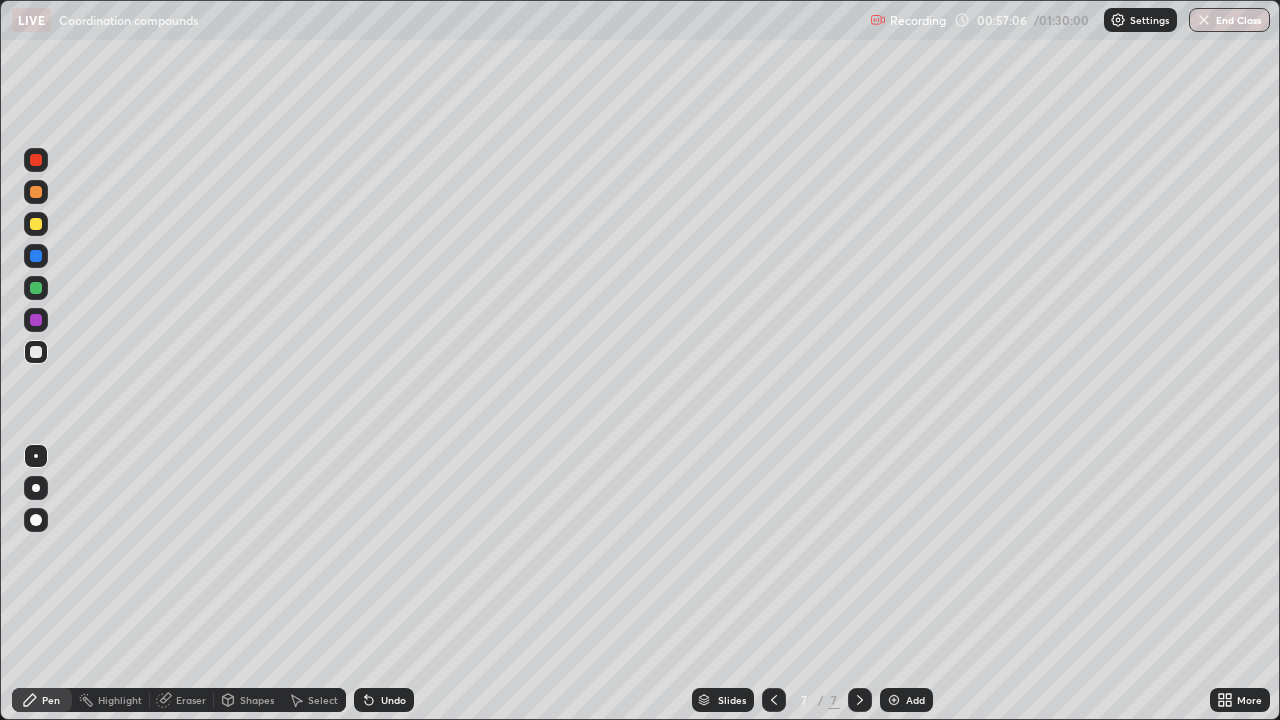 click on "Undo" at bounding box center [384, 700] 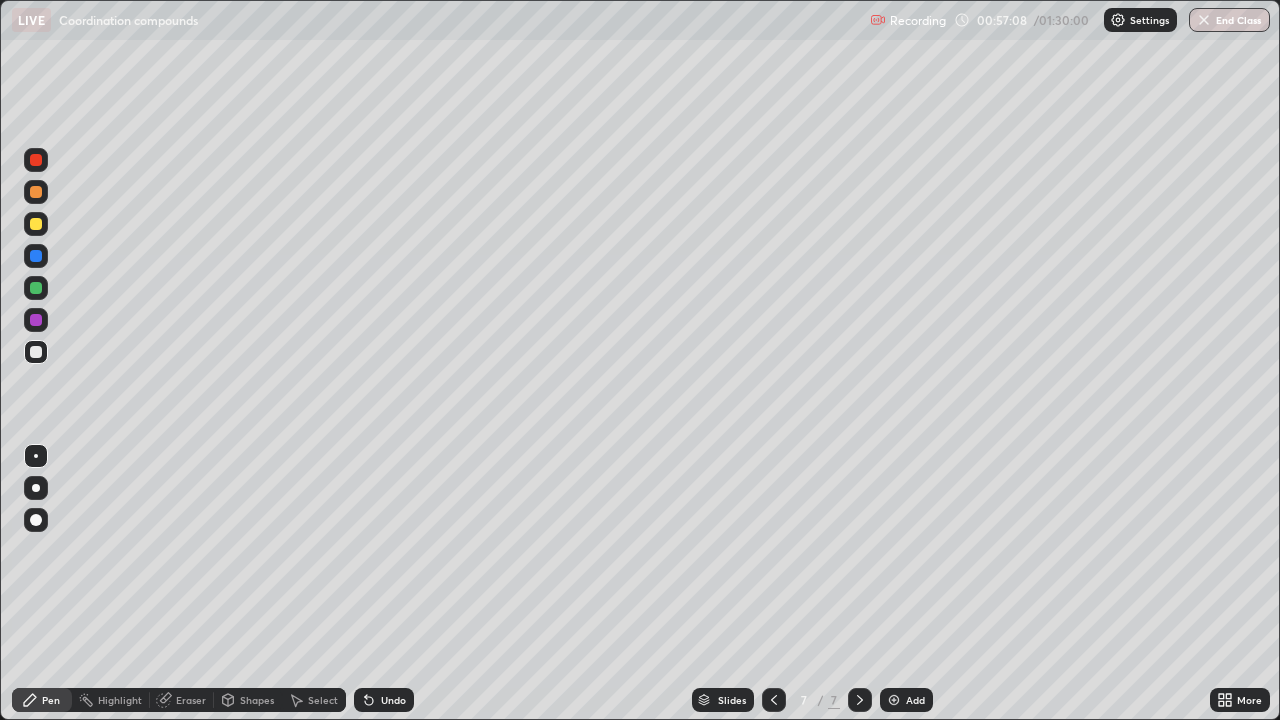 click at bounding box center [36, 352] 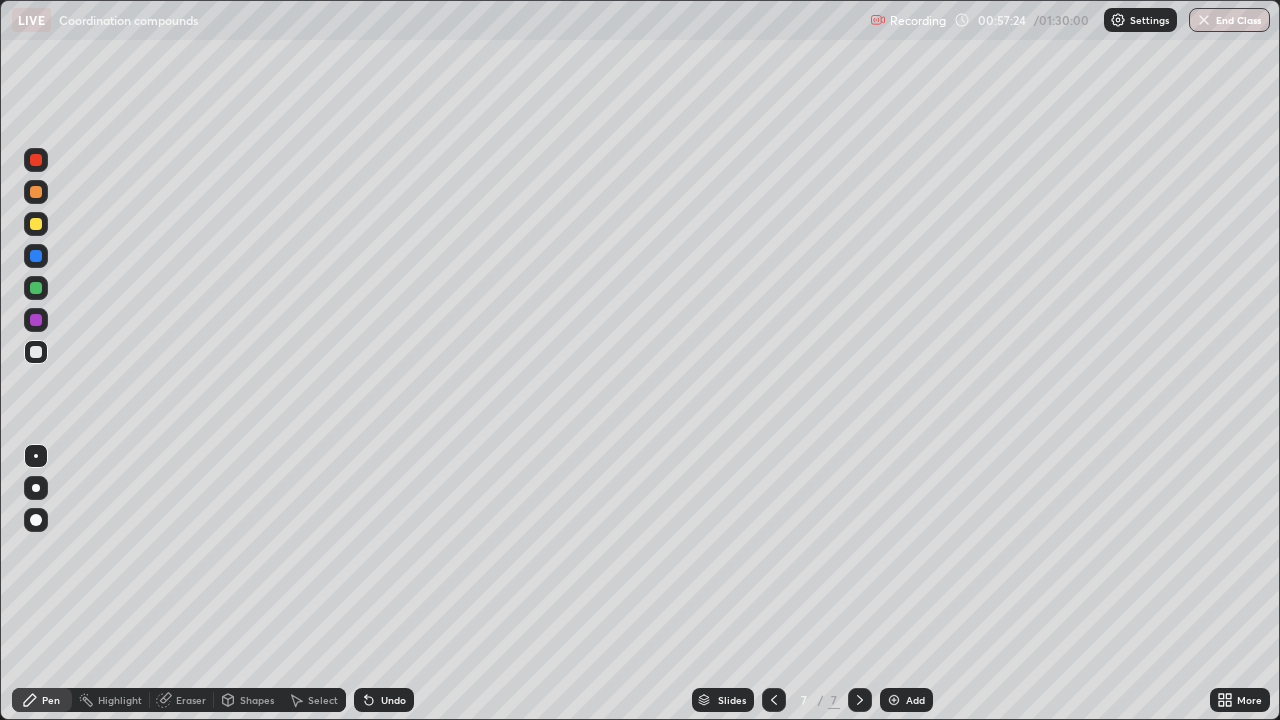 click at bounding box center (36, 352) 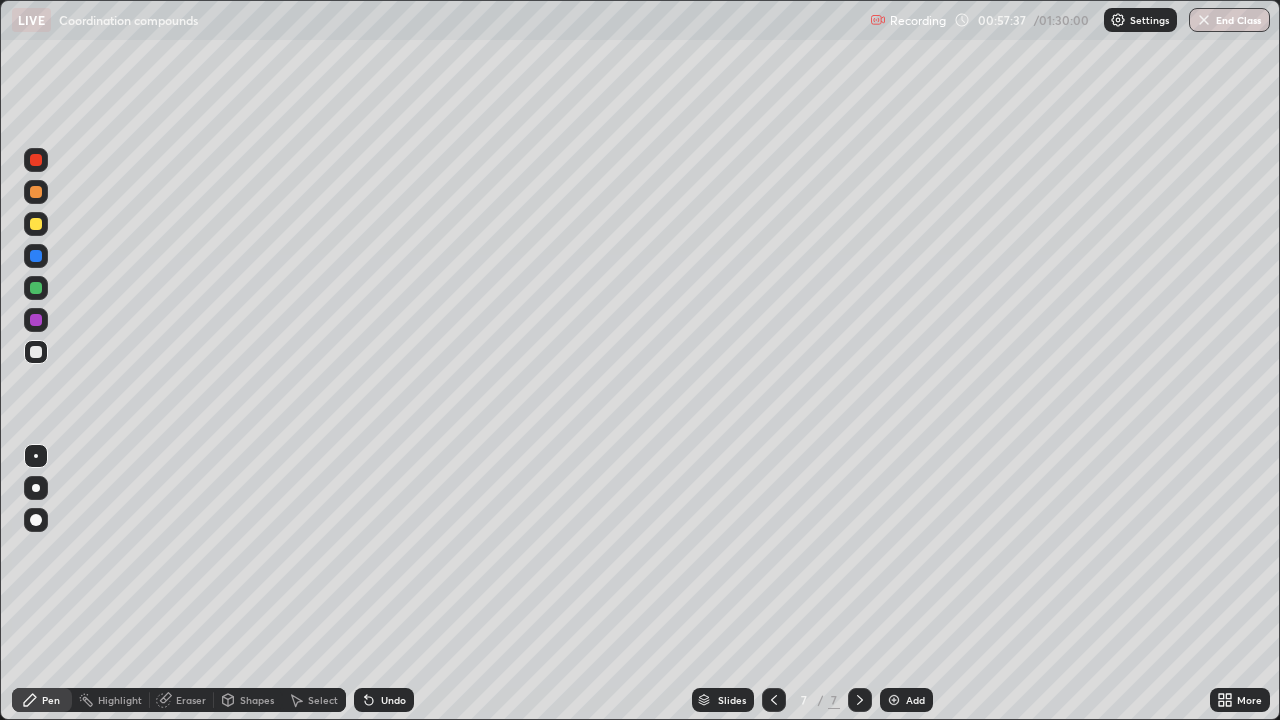 click at bounding box center (36, 288) 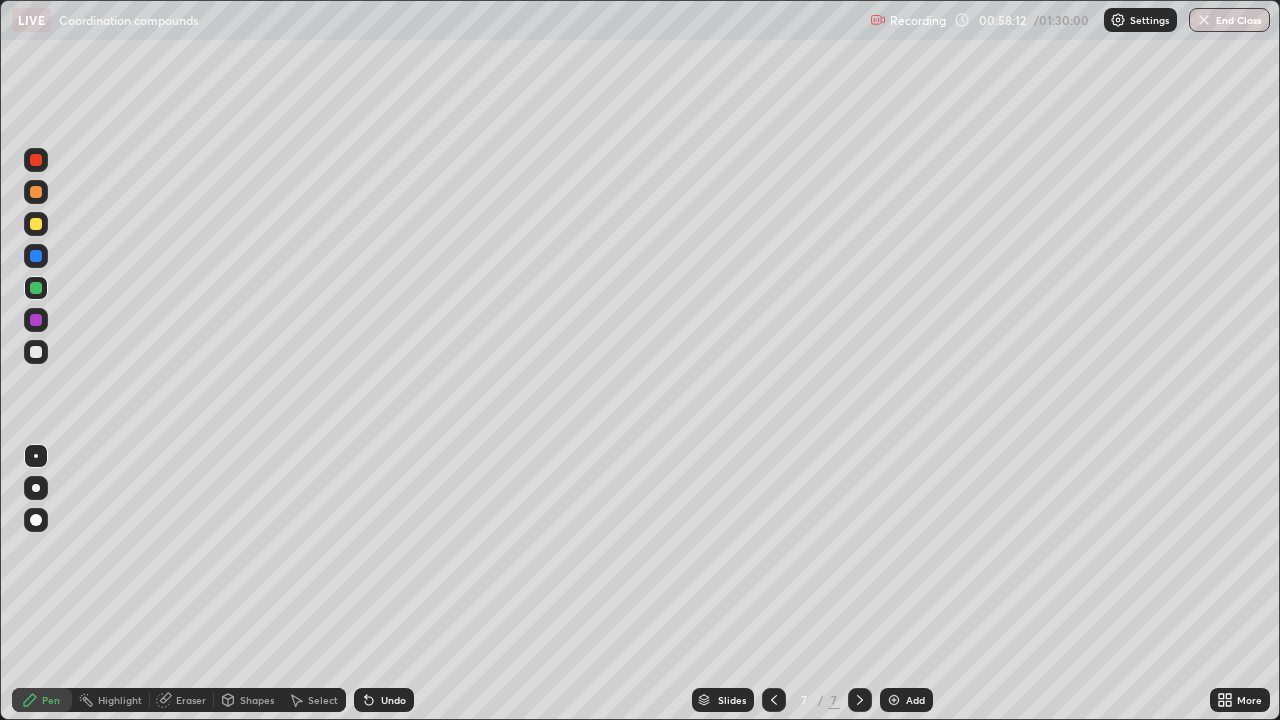 click at bounding box center [36, 352] 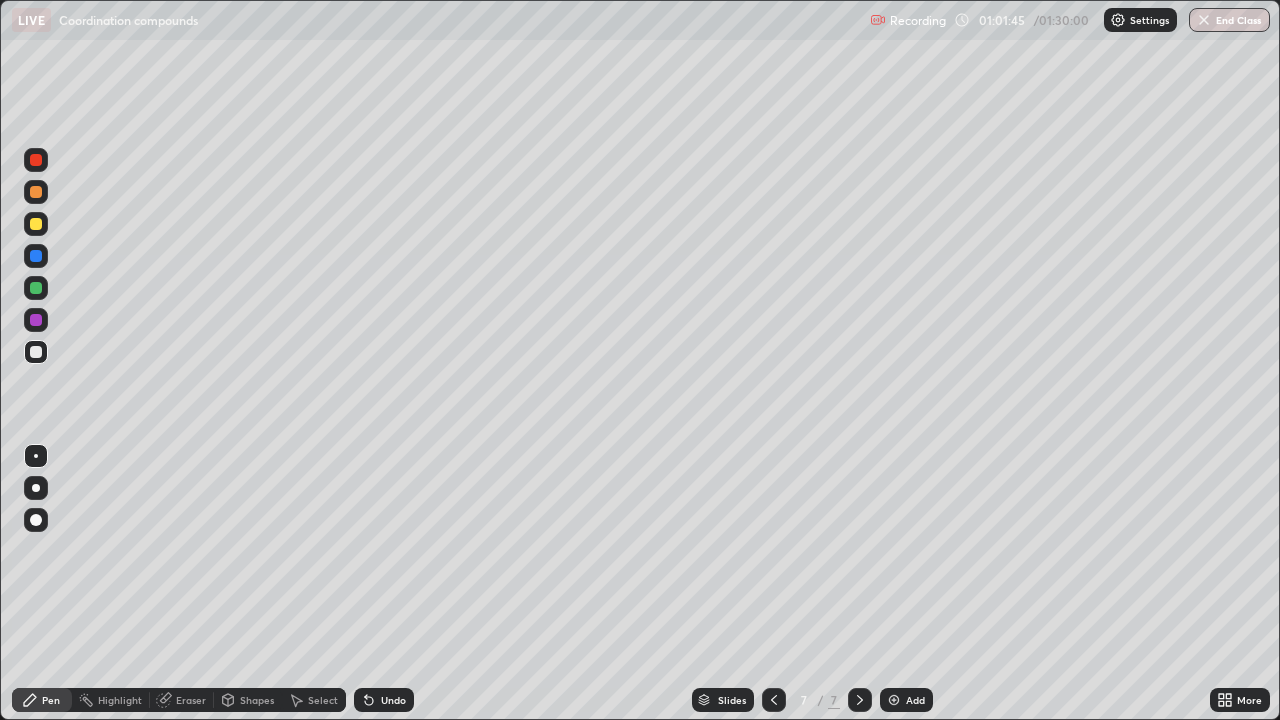 click at bounding box center [894, 700] 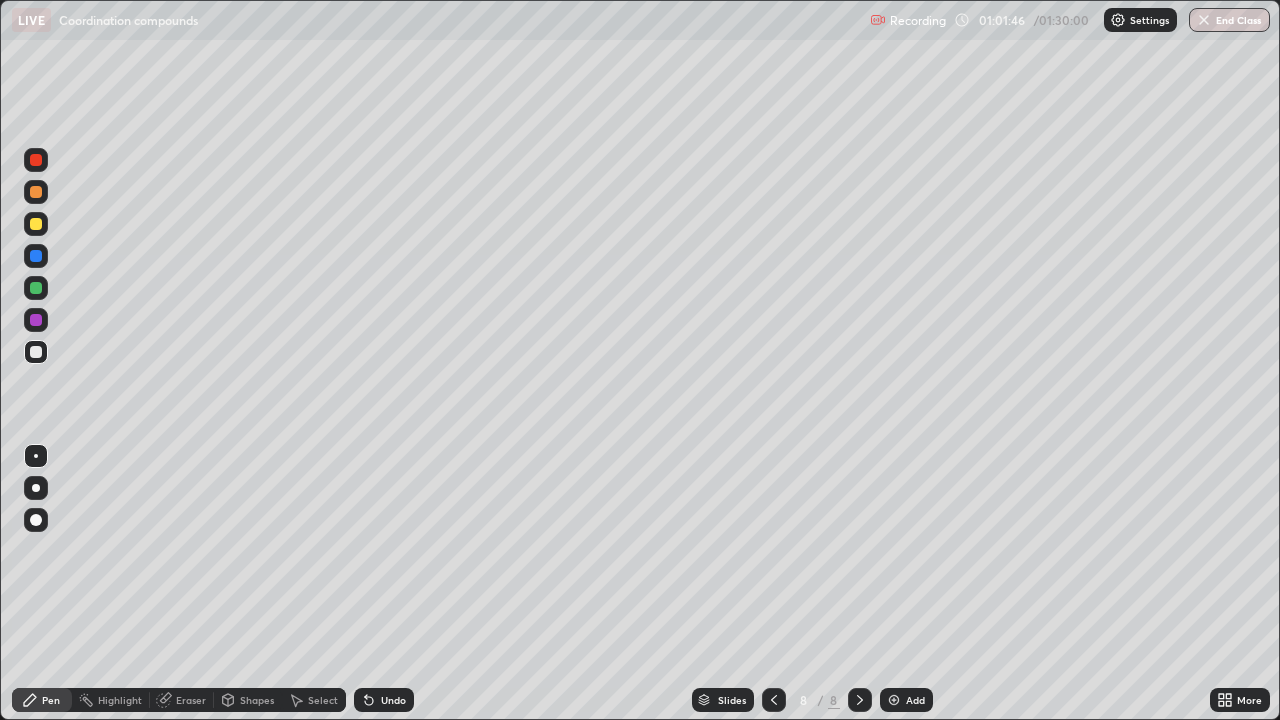 click at bounding box center [36, 224] 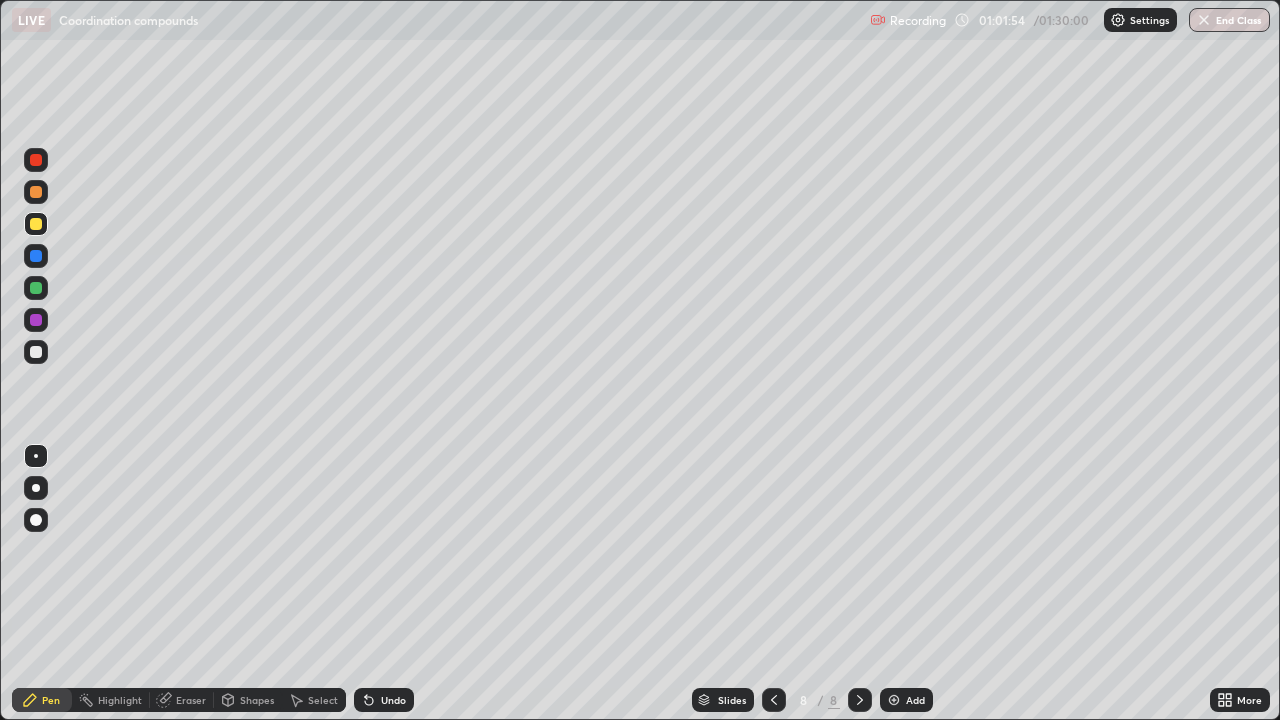 click at bounding box center (36, 352) 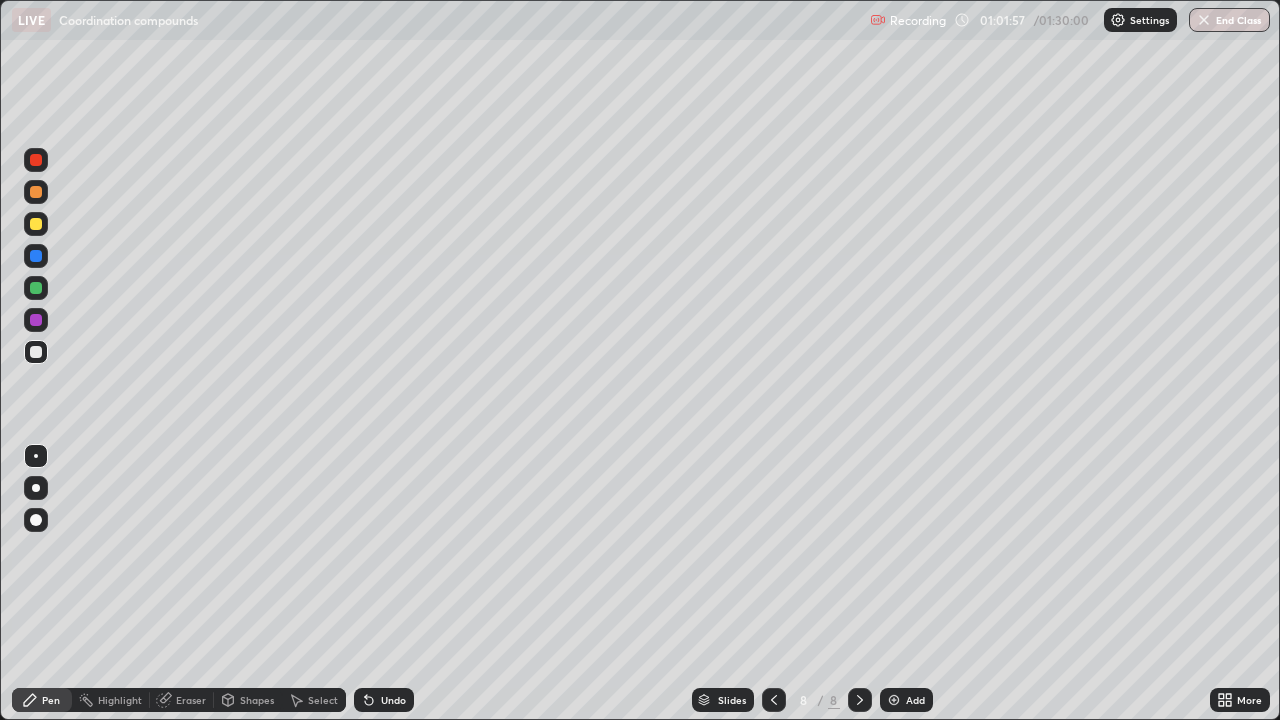 click at bounding box center (36, 352) 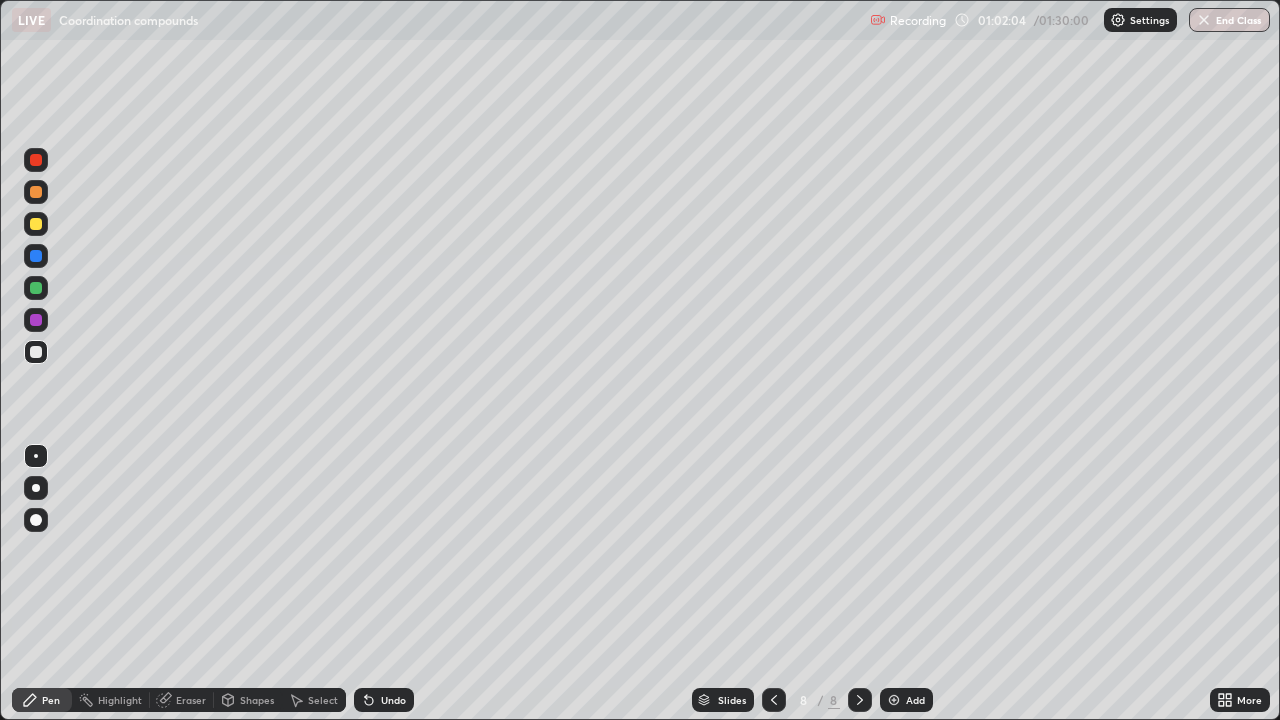 click at bounding box center (36, 352) 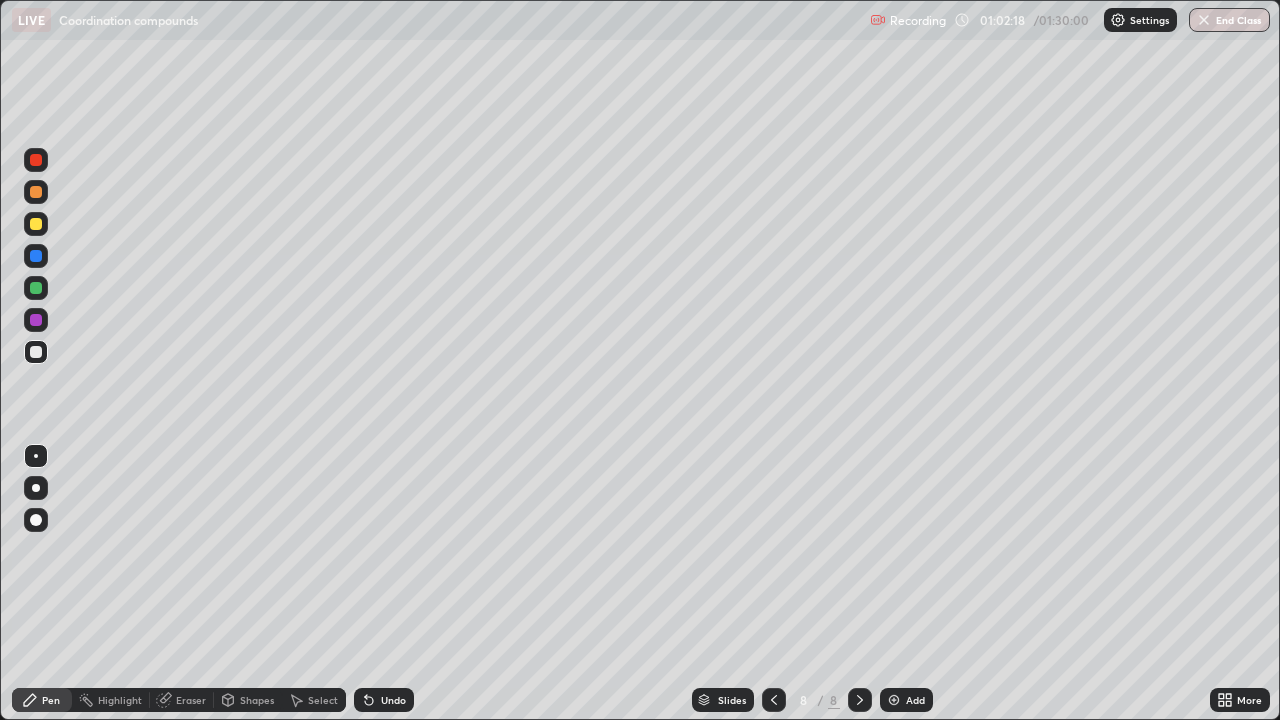 click at bounding box center (36, 352) 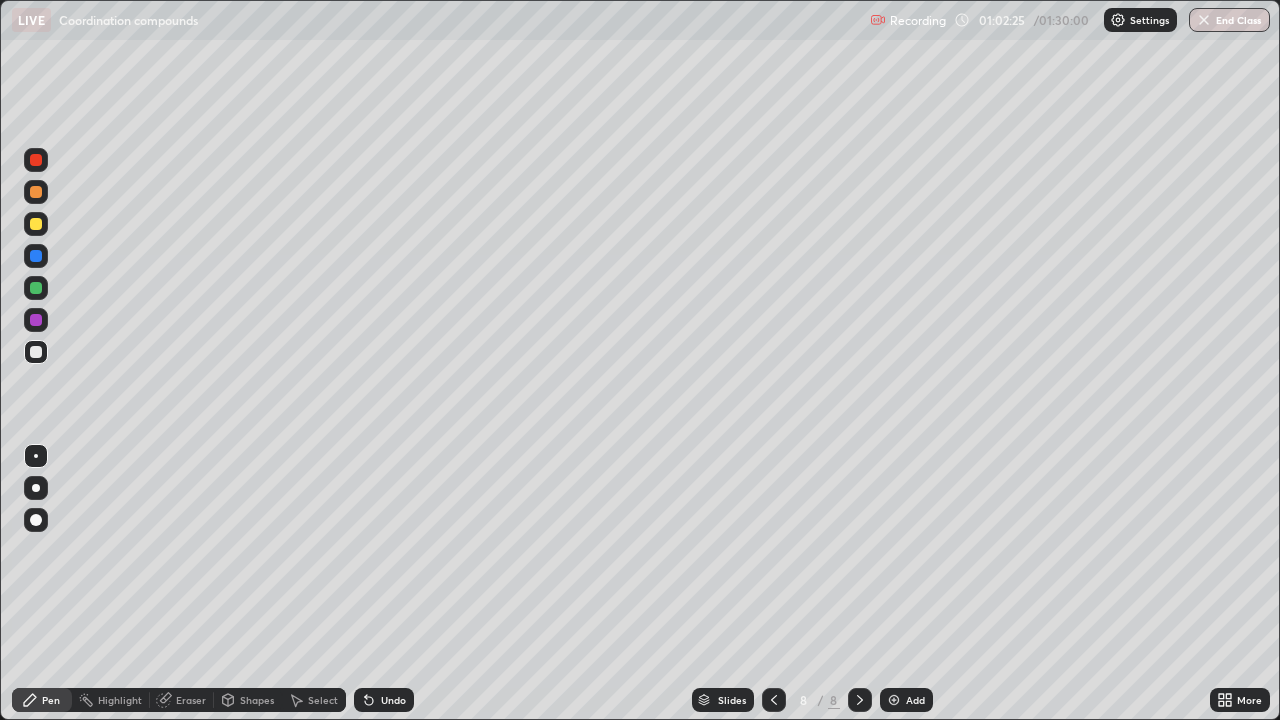 click on "Undo" at bounding box center [393, 700] 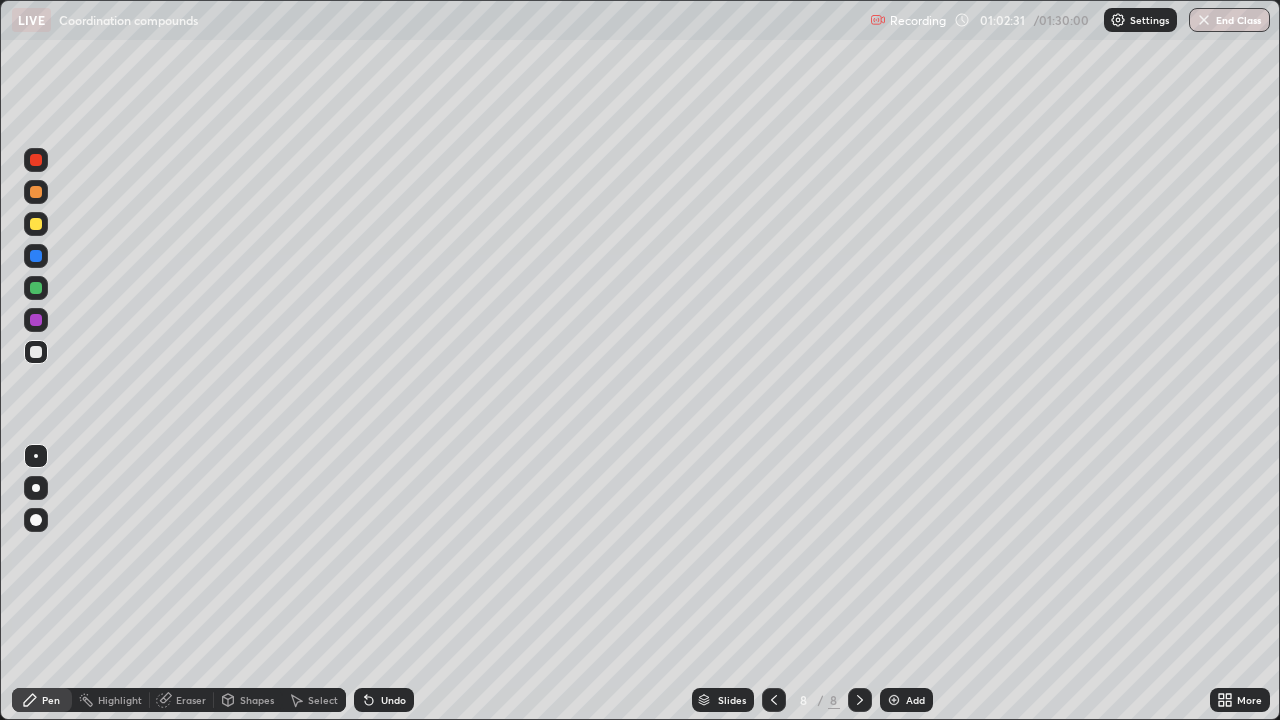 click at bounding box center [36, 288] 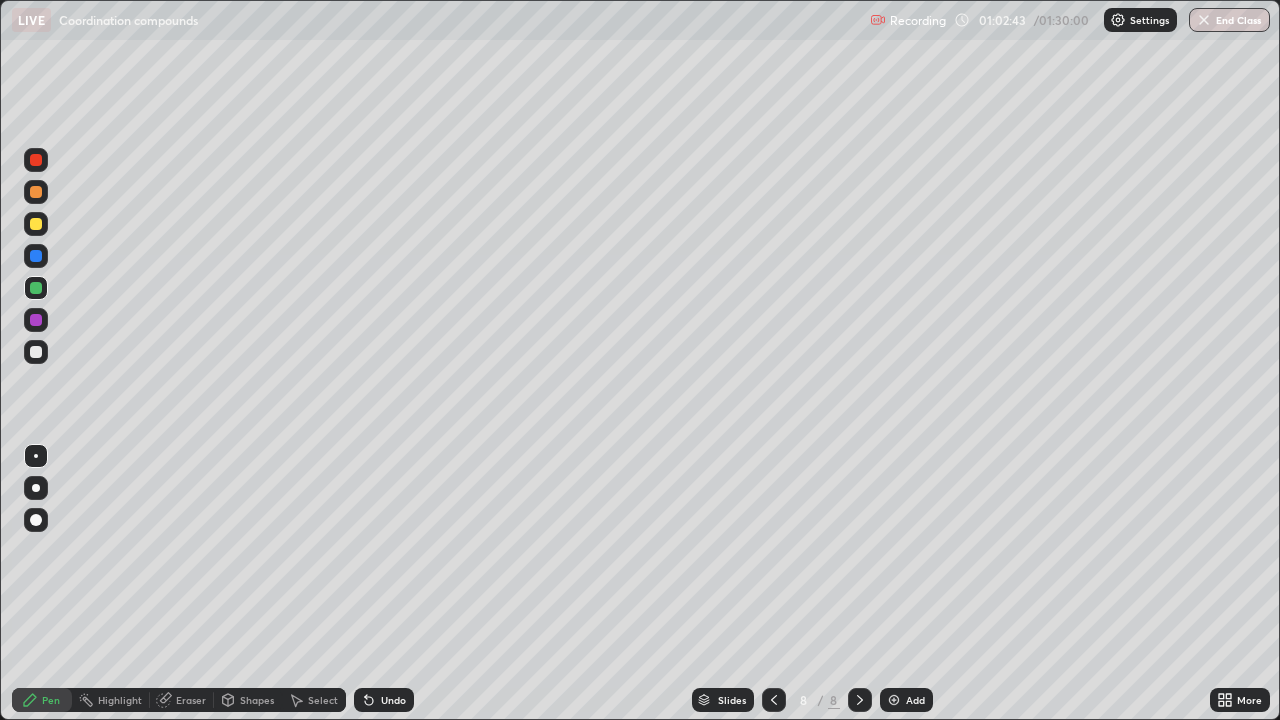click at bounding box center (36, 352) 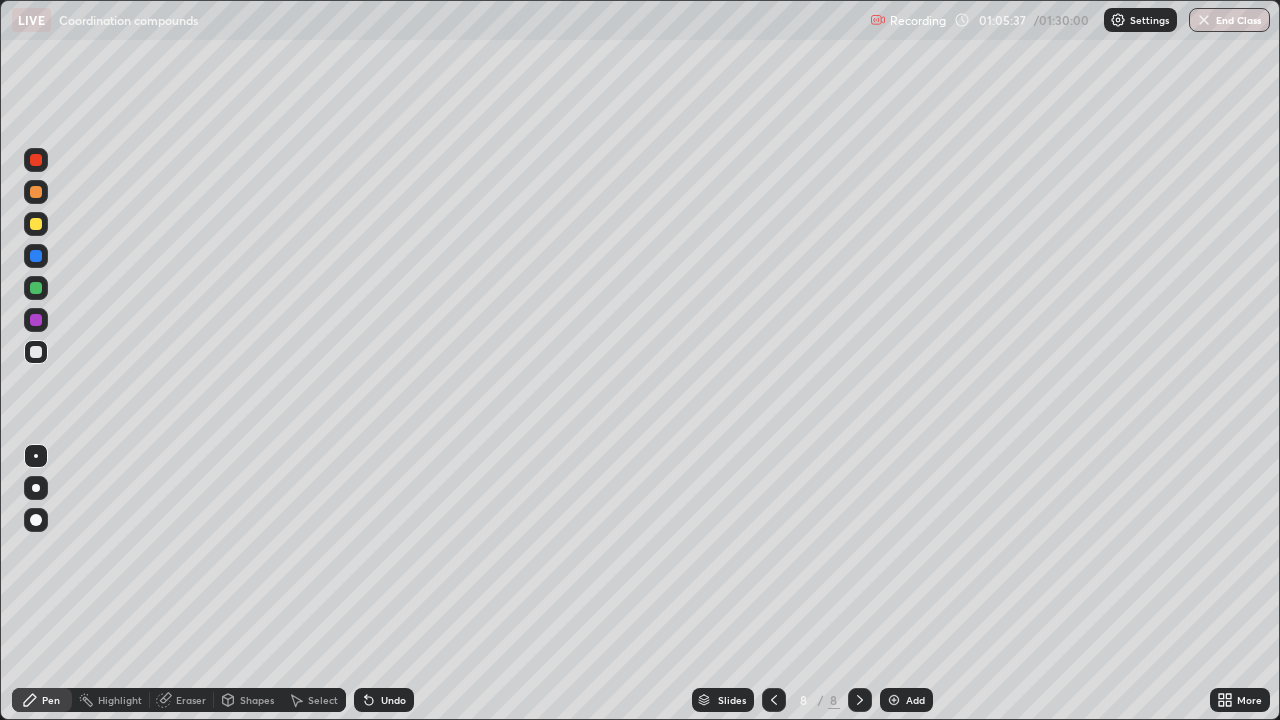 click at bounding box center (894, 700) 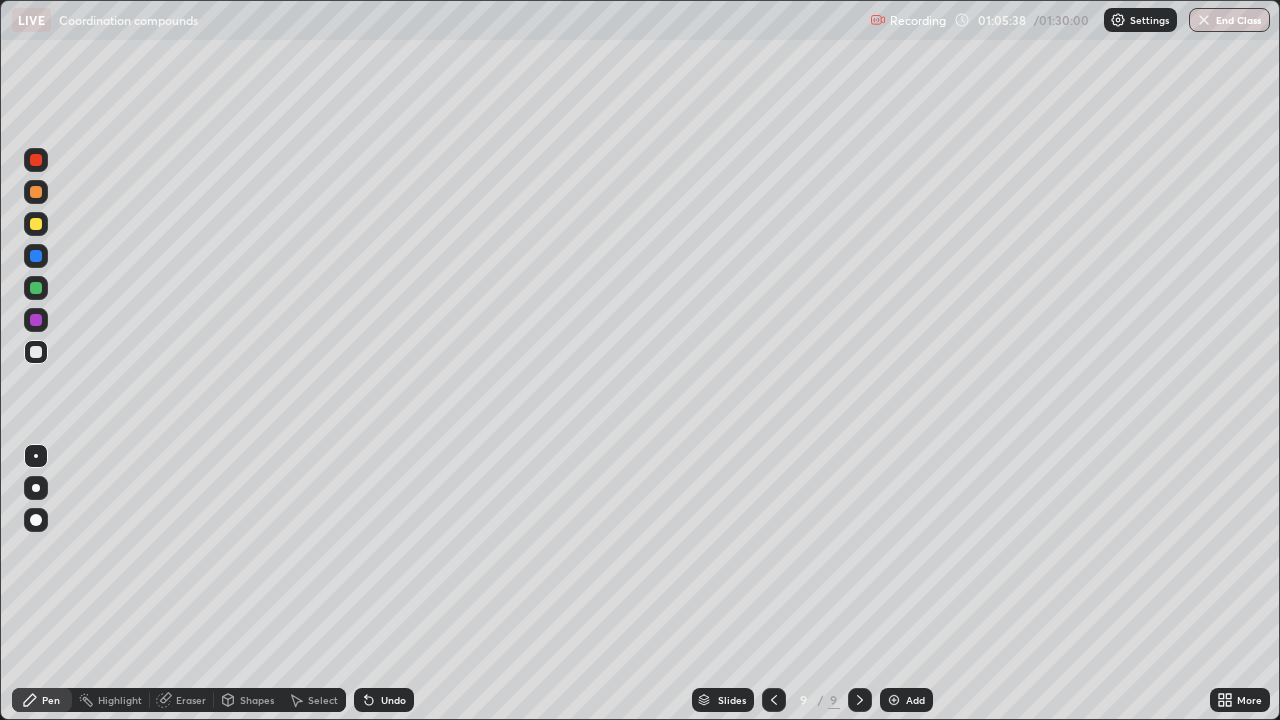click at bounding box center (36, 224) 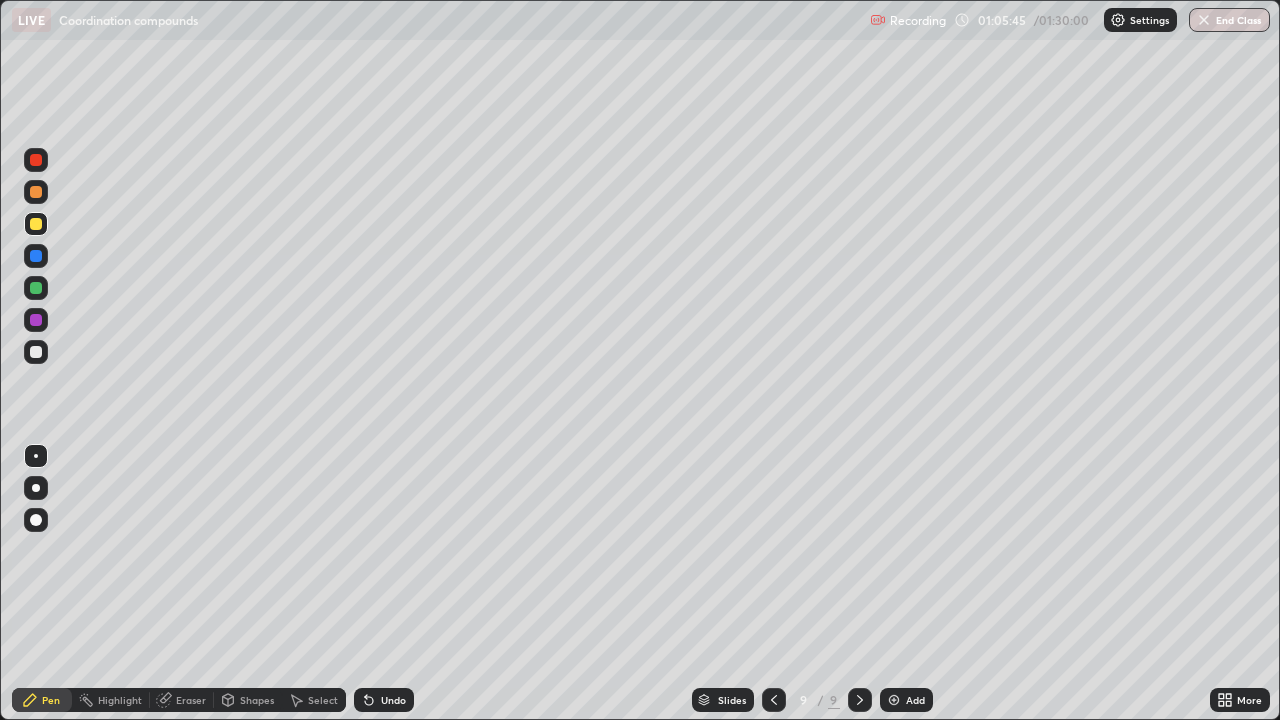 click at bounding box center [36, 224] 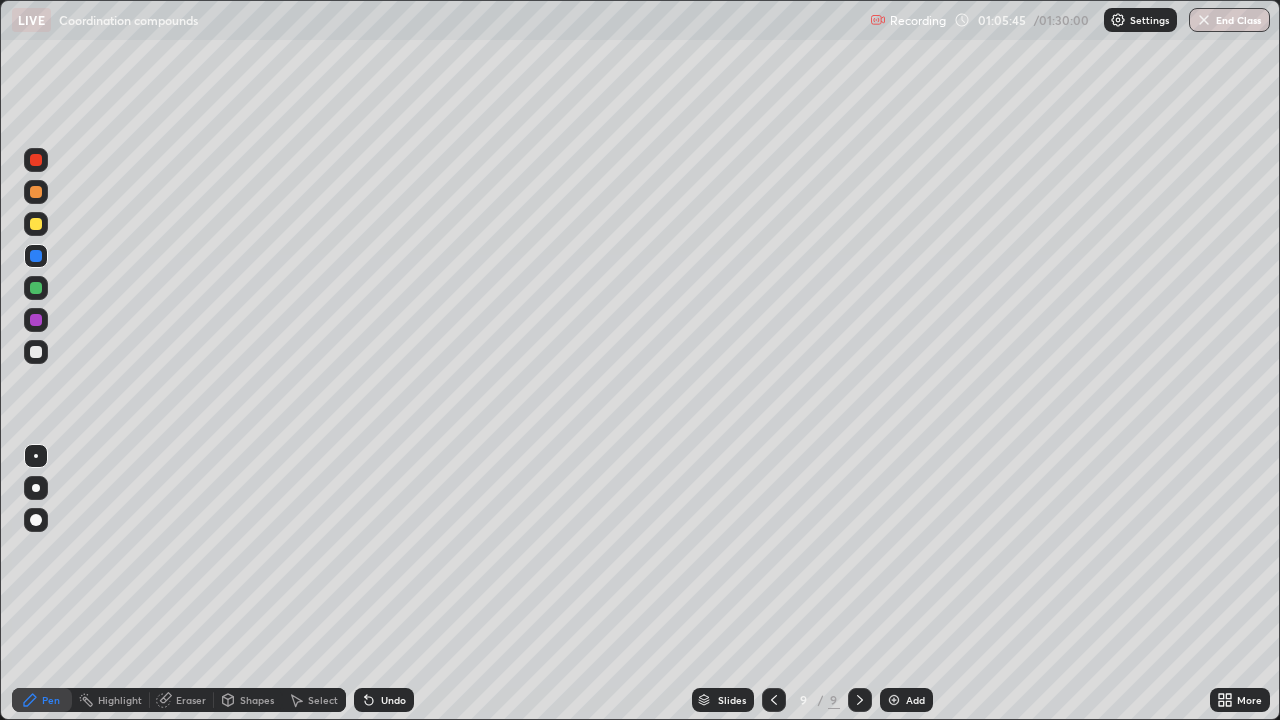 click at bounding box center (36, 352) 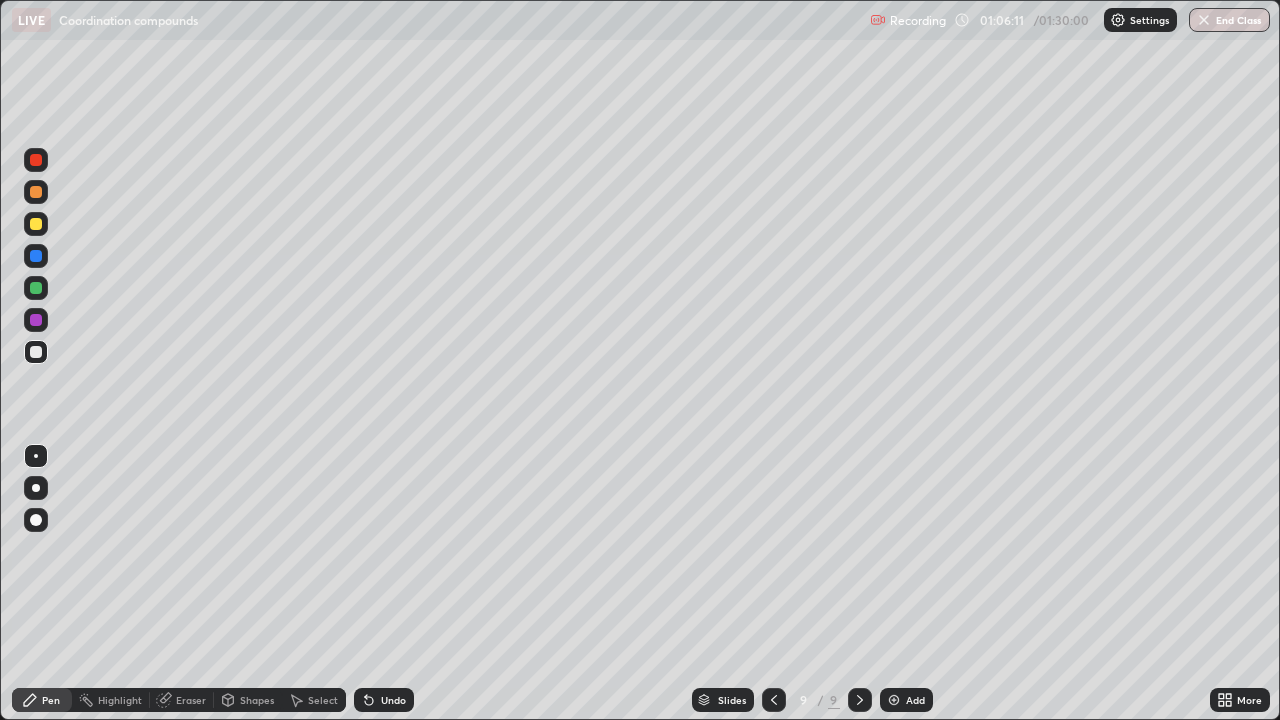 click at bounding box center [36, 288] 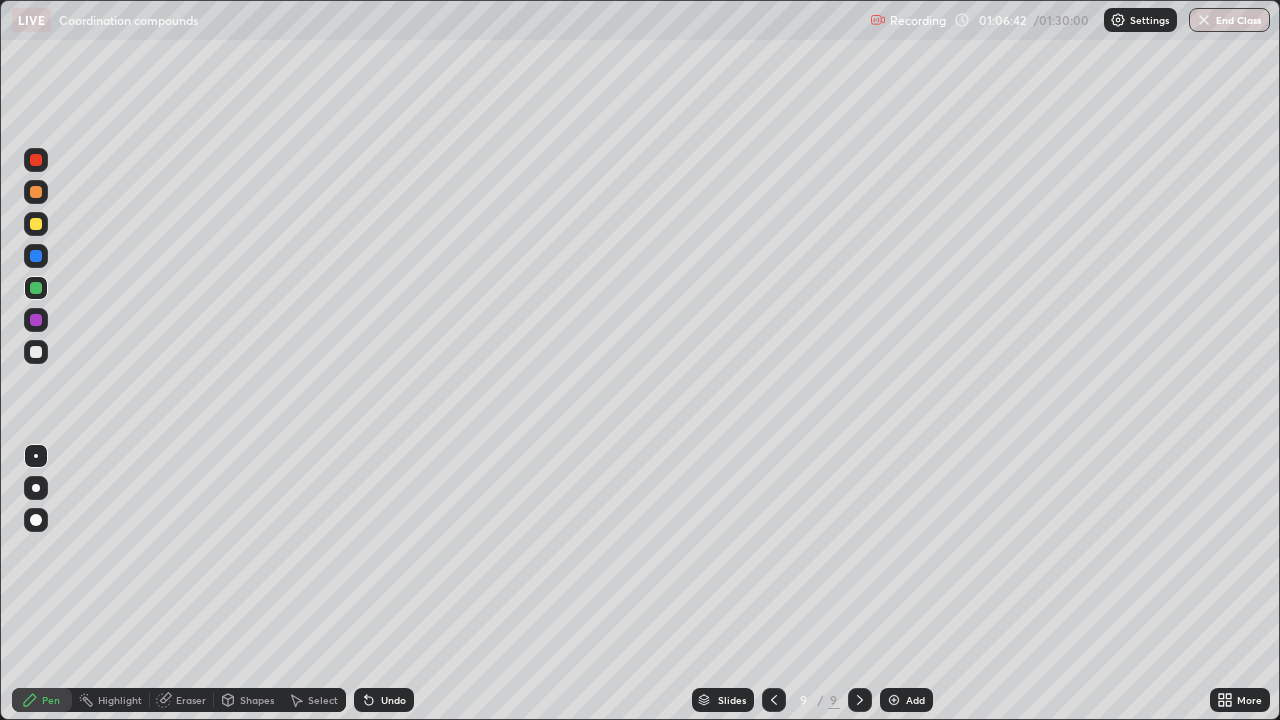 click at bounding box center (36, 352) 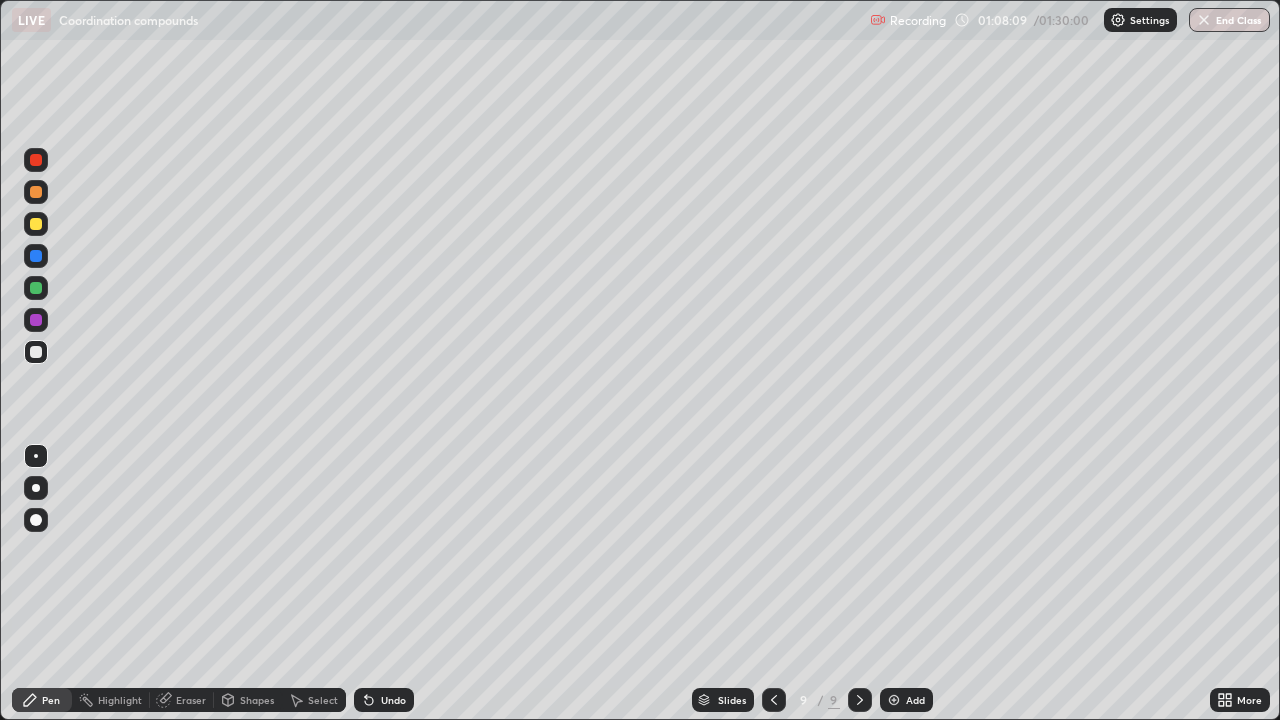 click on "Add" at bounding box center [906, 700] 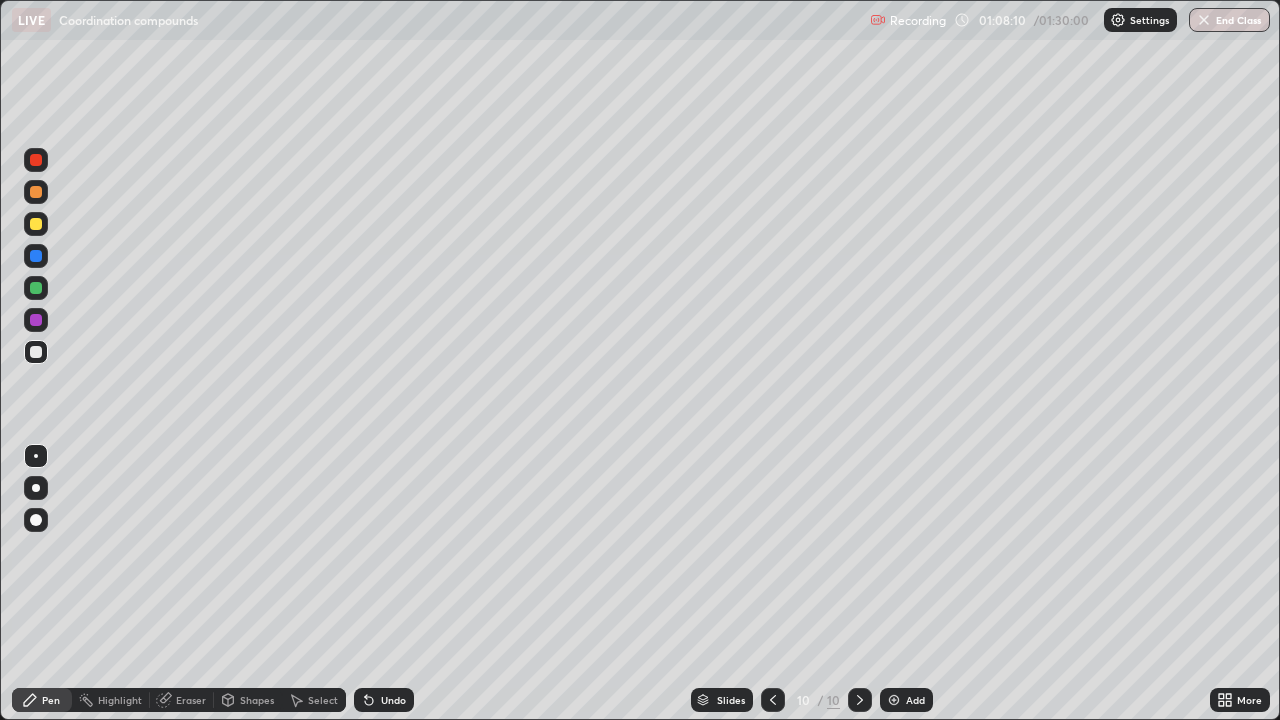 click at bounding box center (36, 352) 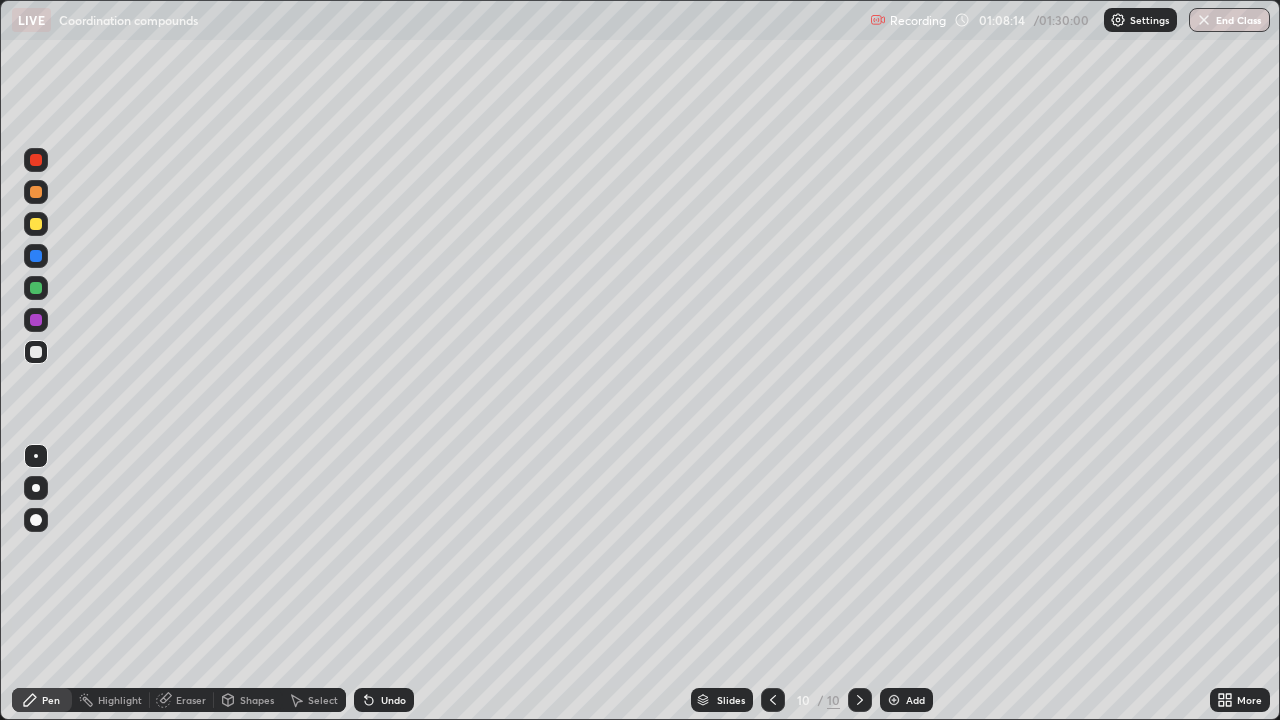 click at bounding box center (36, 192) 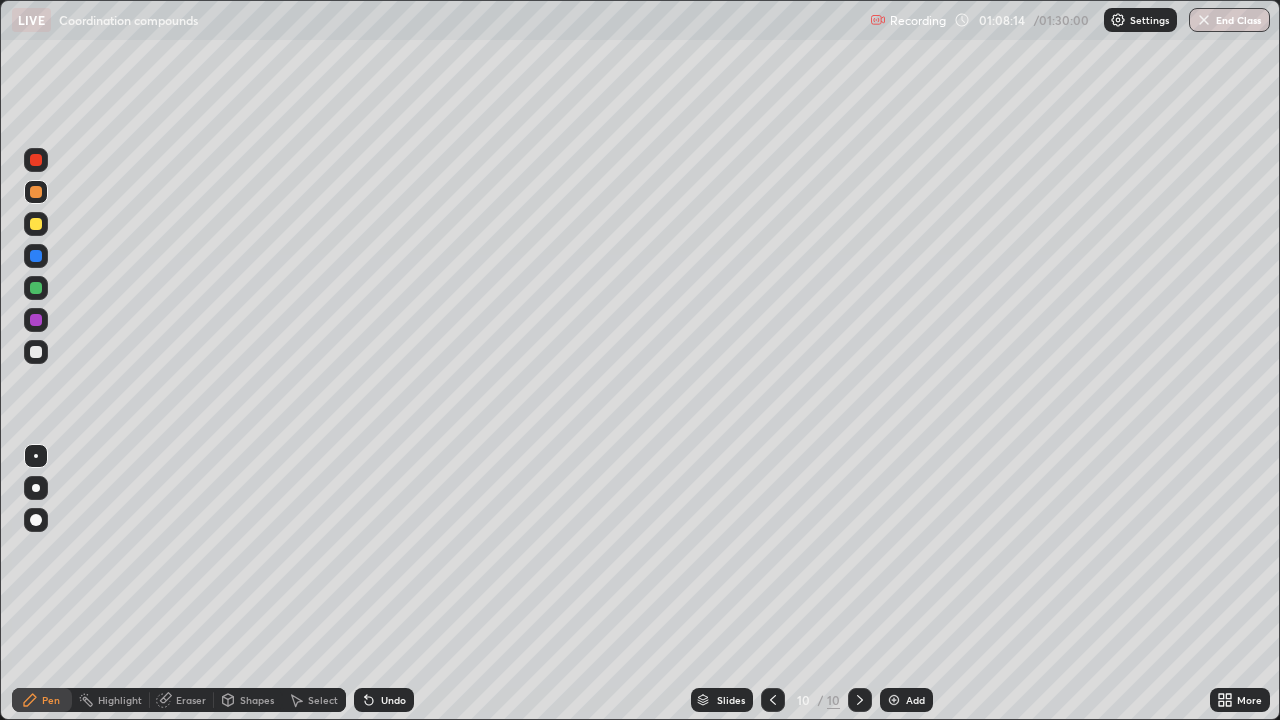 click at bounding box center (36, 352) 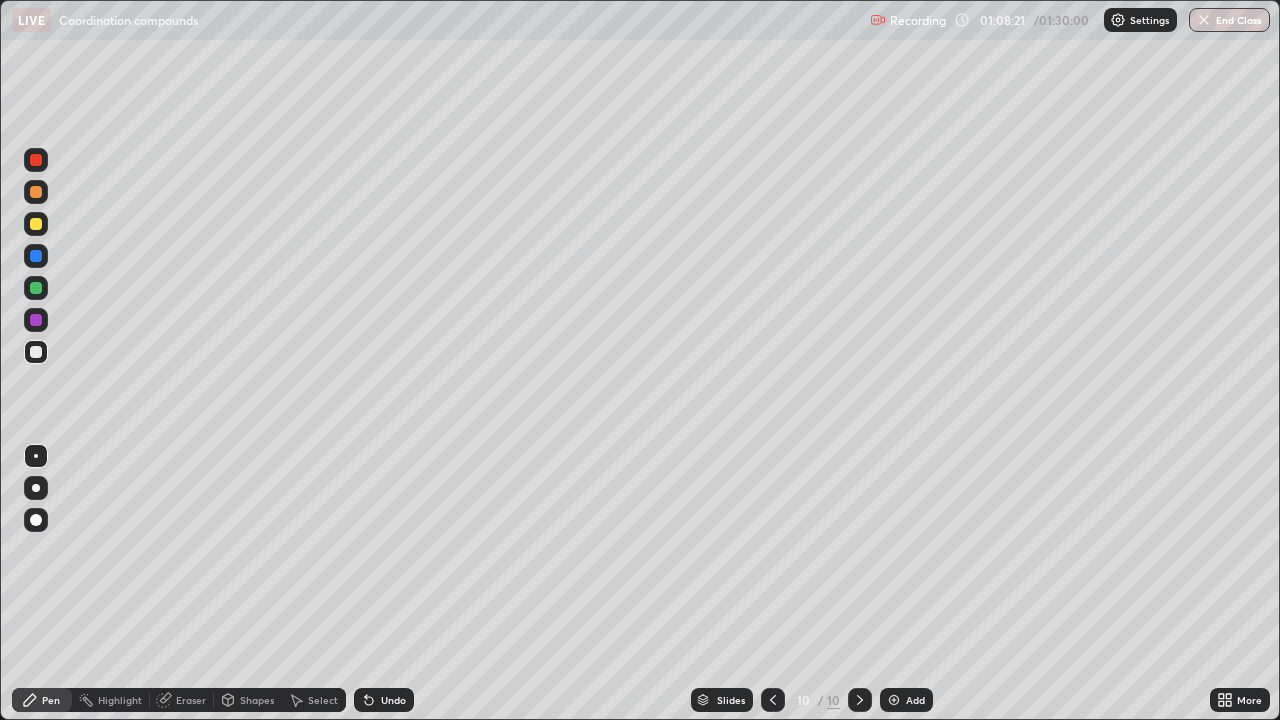 click 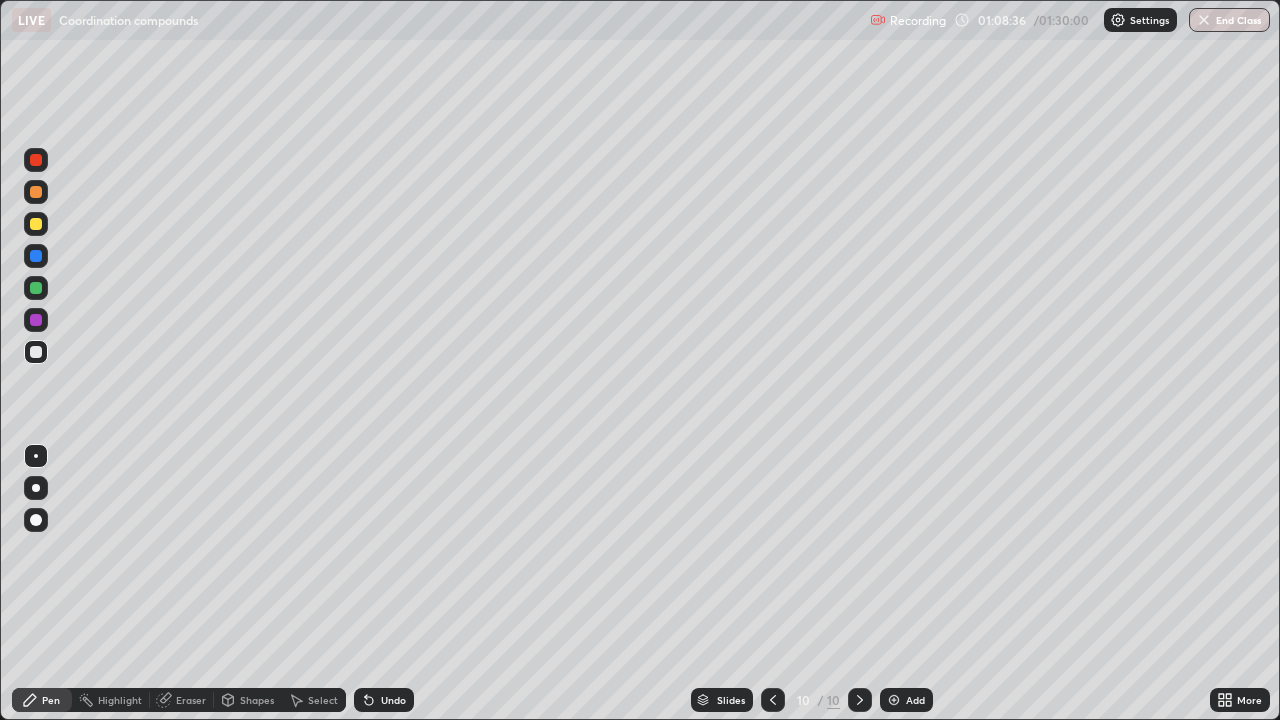 click on "Undo" at bounding box center [393, 700] 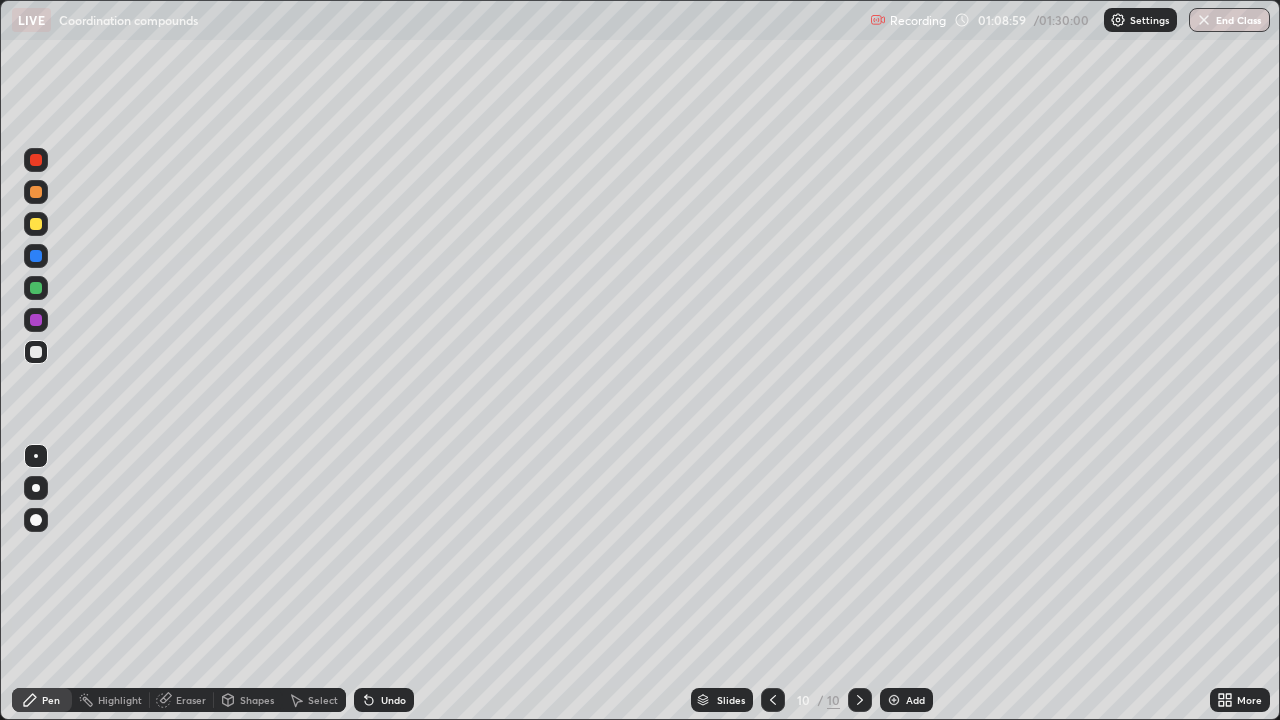 click at bounding box center [36, 320] 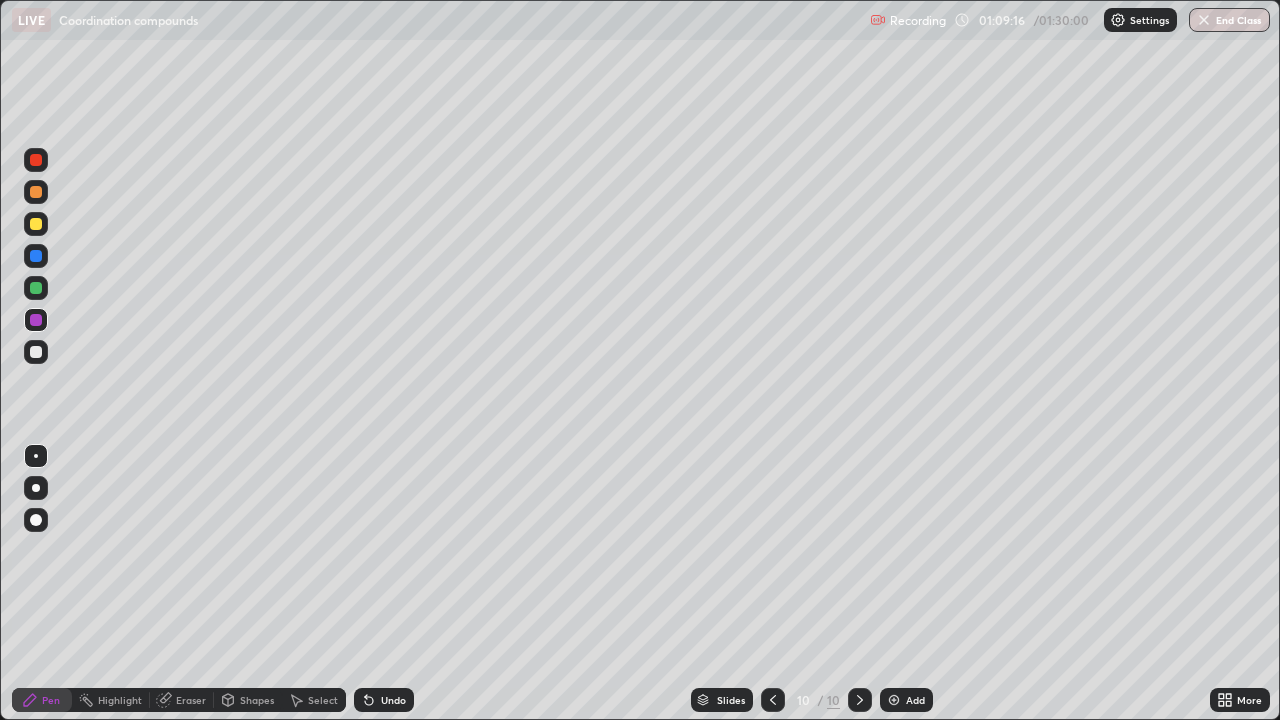 click on "Eraser" at bounding box center (191, 700) 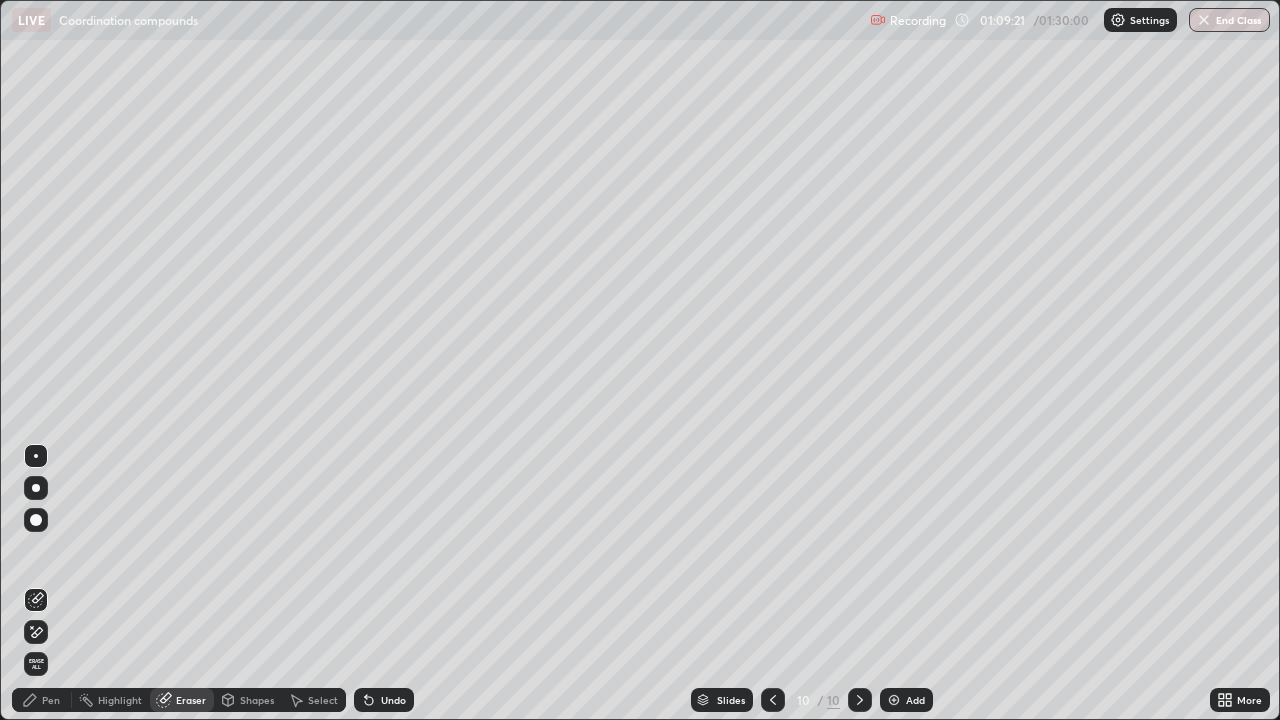 click on "Pen" at bounding box center (42, 700) 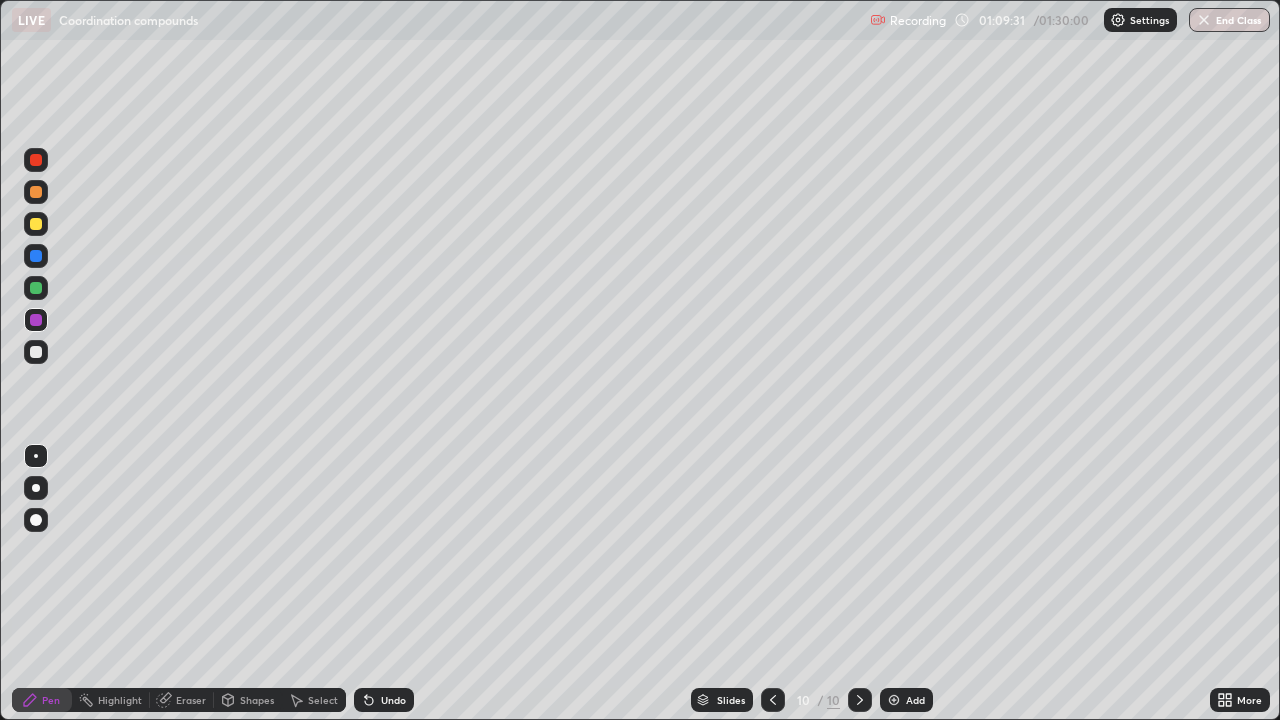 click at bounding box center (36, 288) 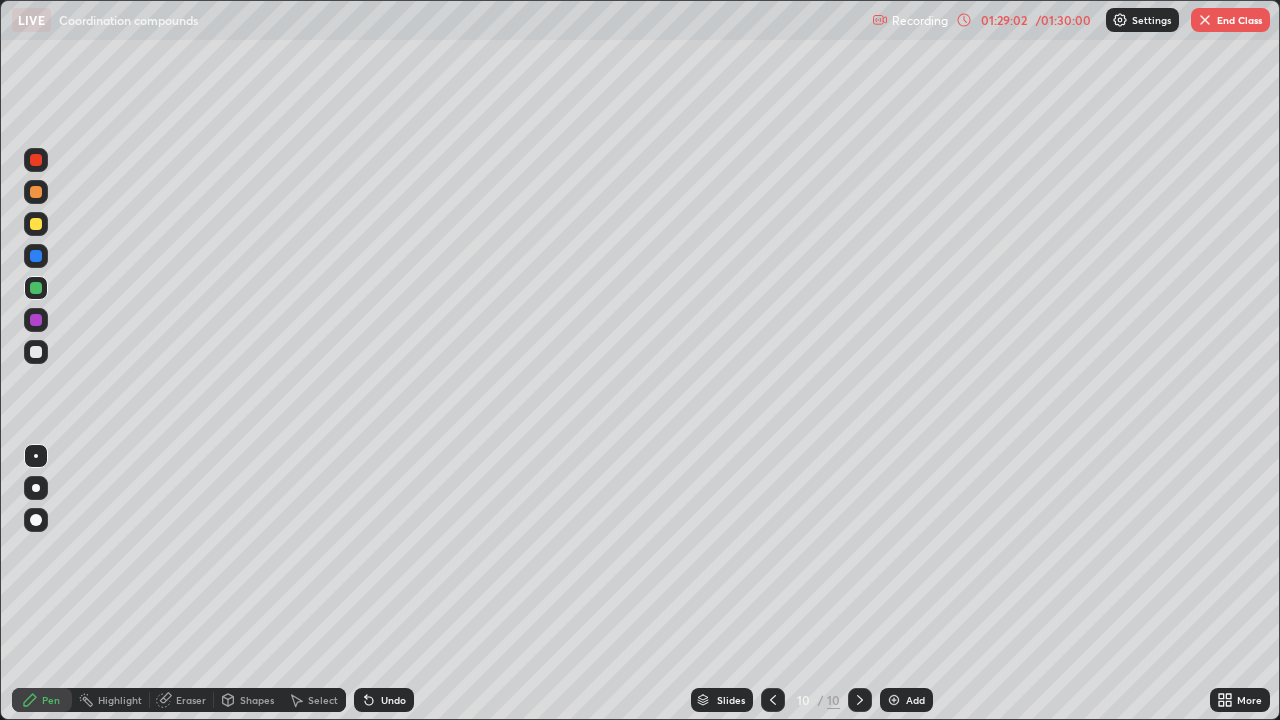 click at bounding box center (1205, 20) 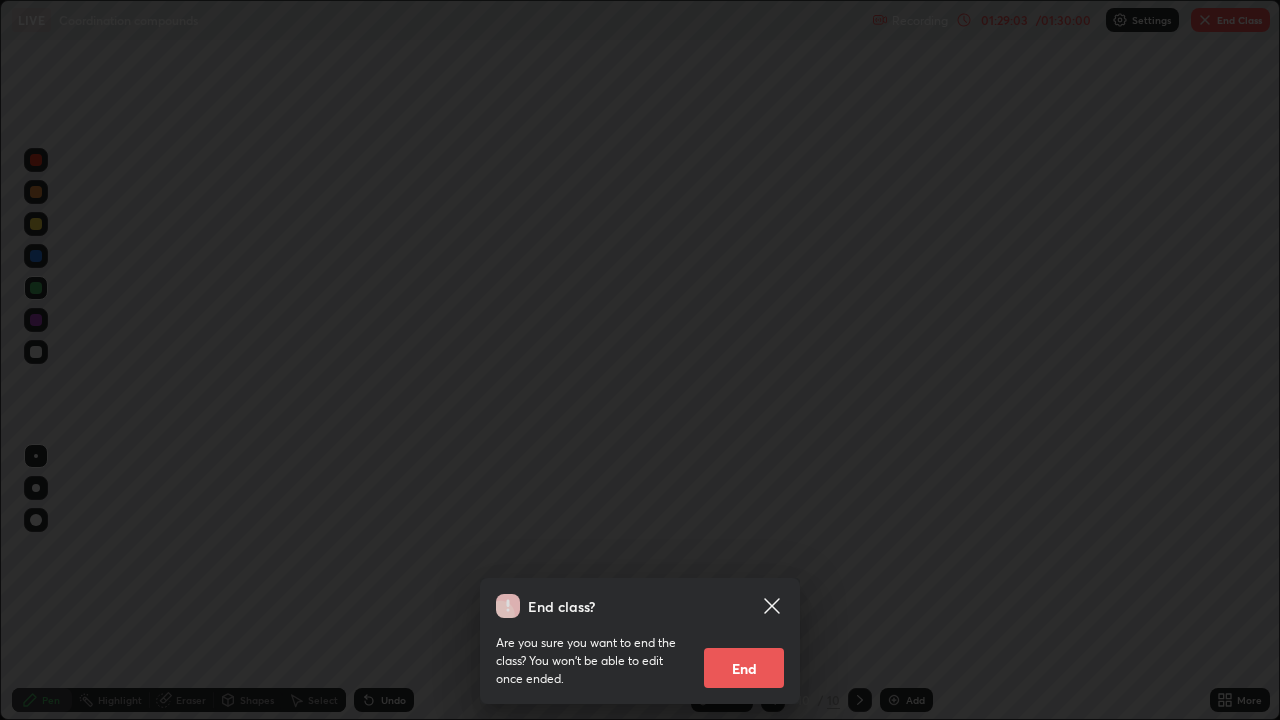 click on "End" at bounding box center (744, 668) 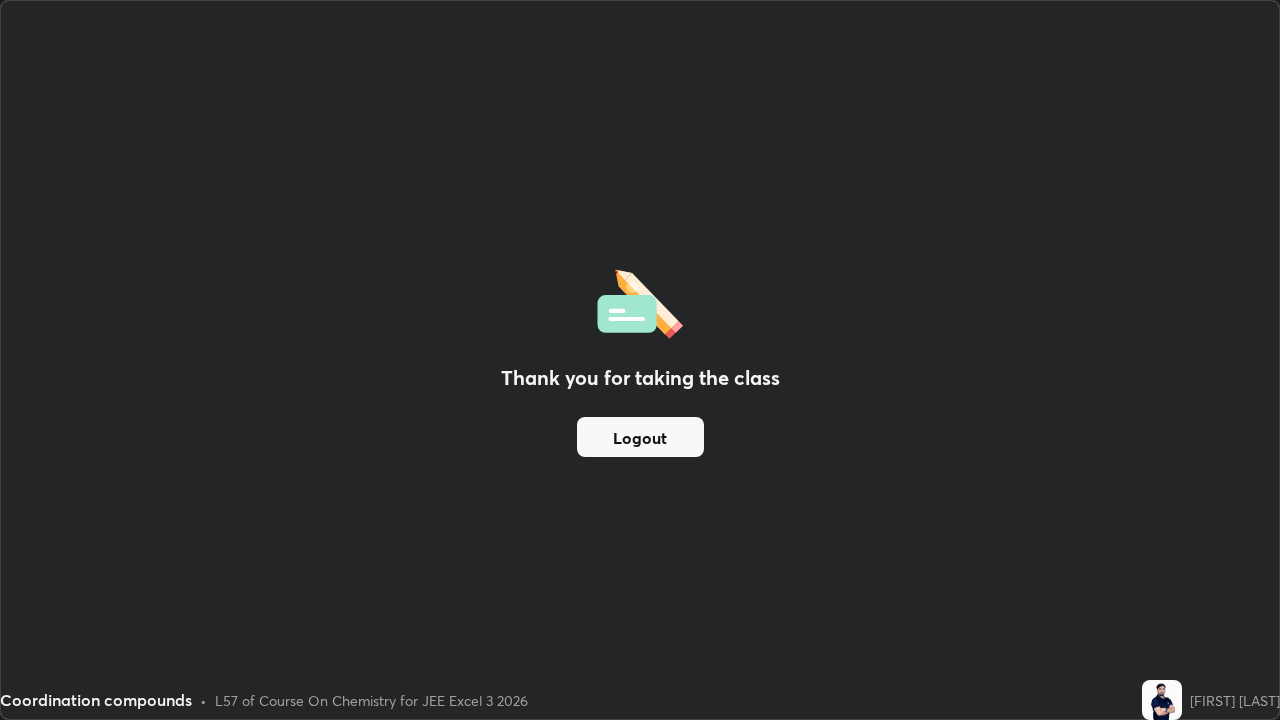 click on "Logout" at bounding box center [640, 437] 